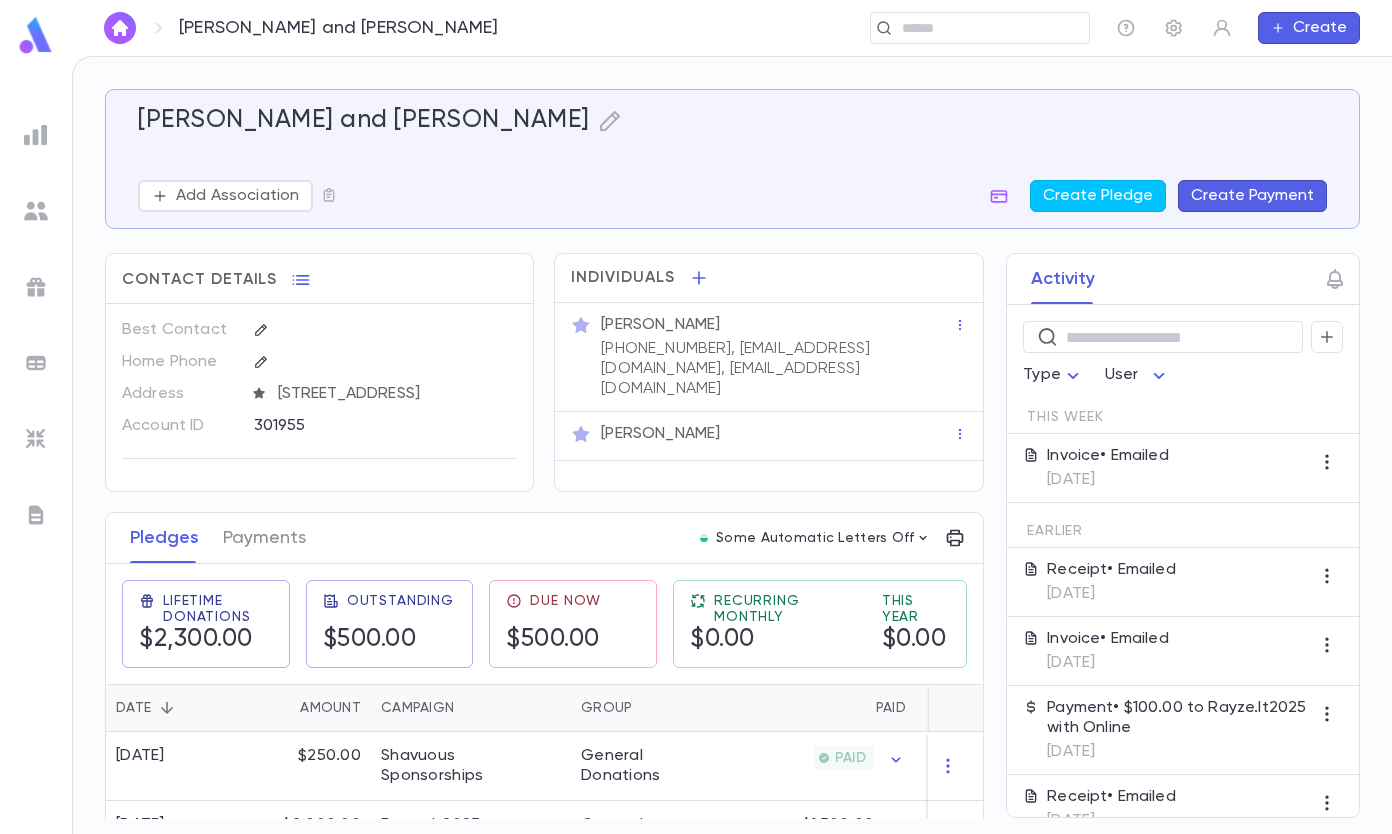 scroll, scrollTop: 0, scrollLeft: 0, axis: both 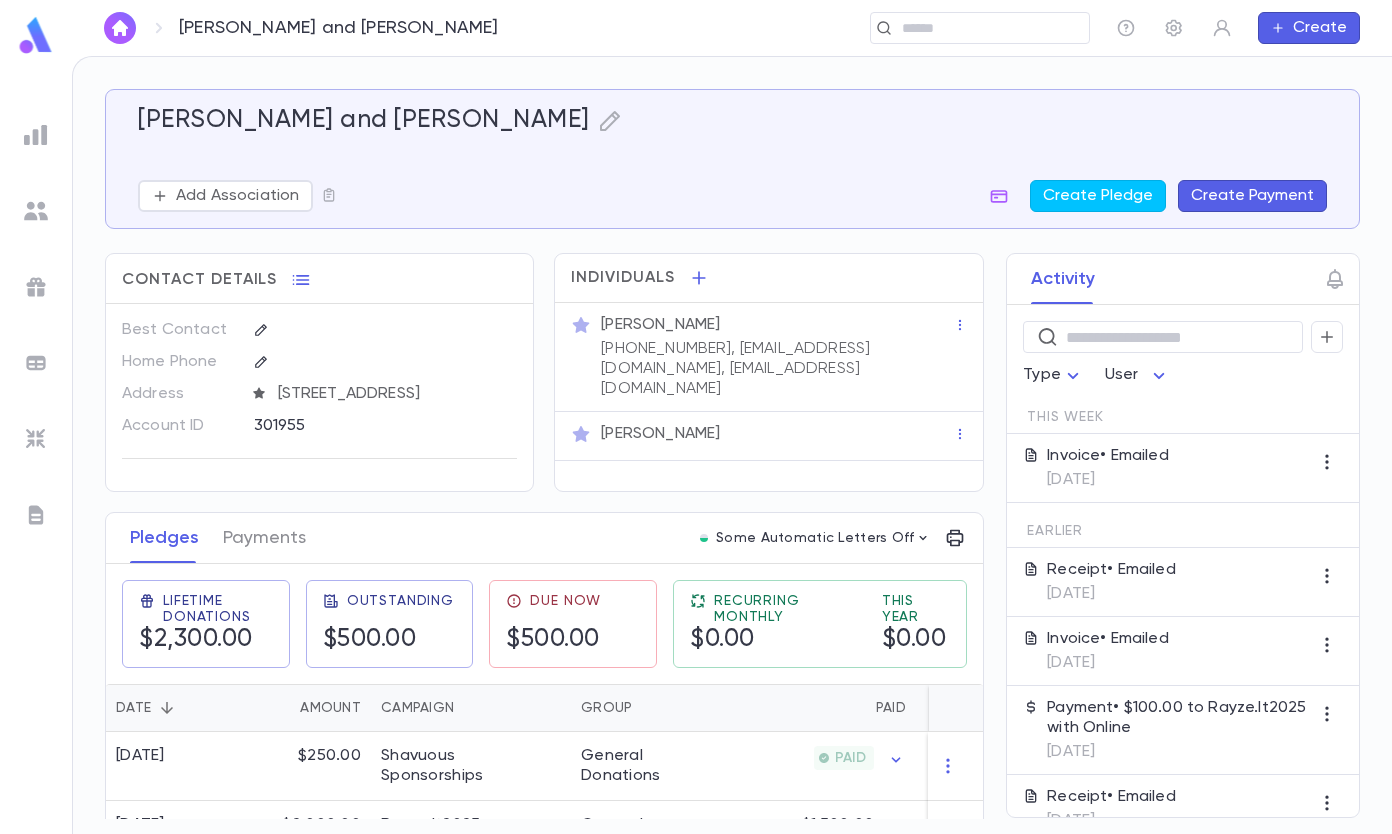 click on "[PERSON_NAME] and [PERSON_NAME]" at bounding box center (339, 28) 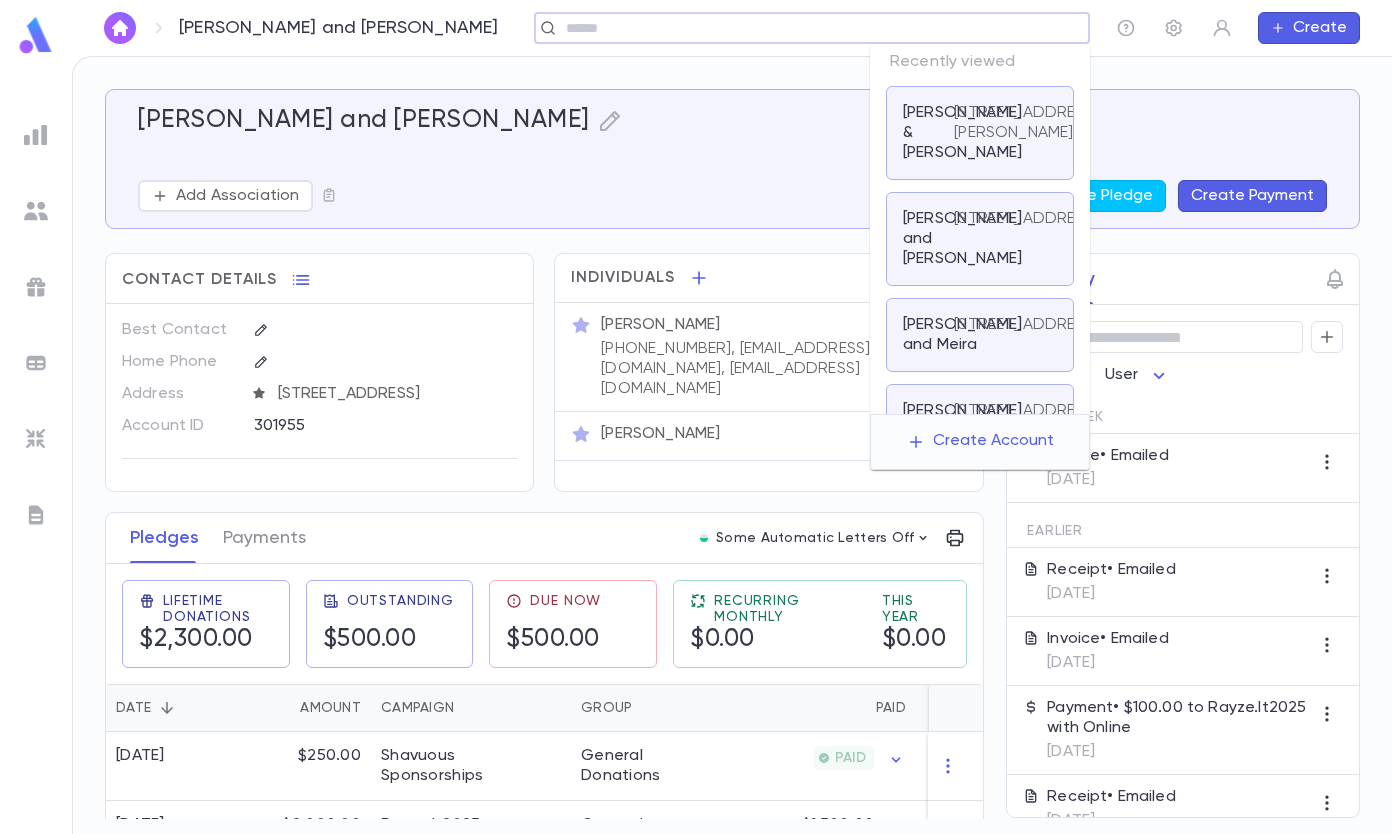 click at bounding box center (820, 28) 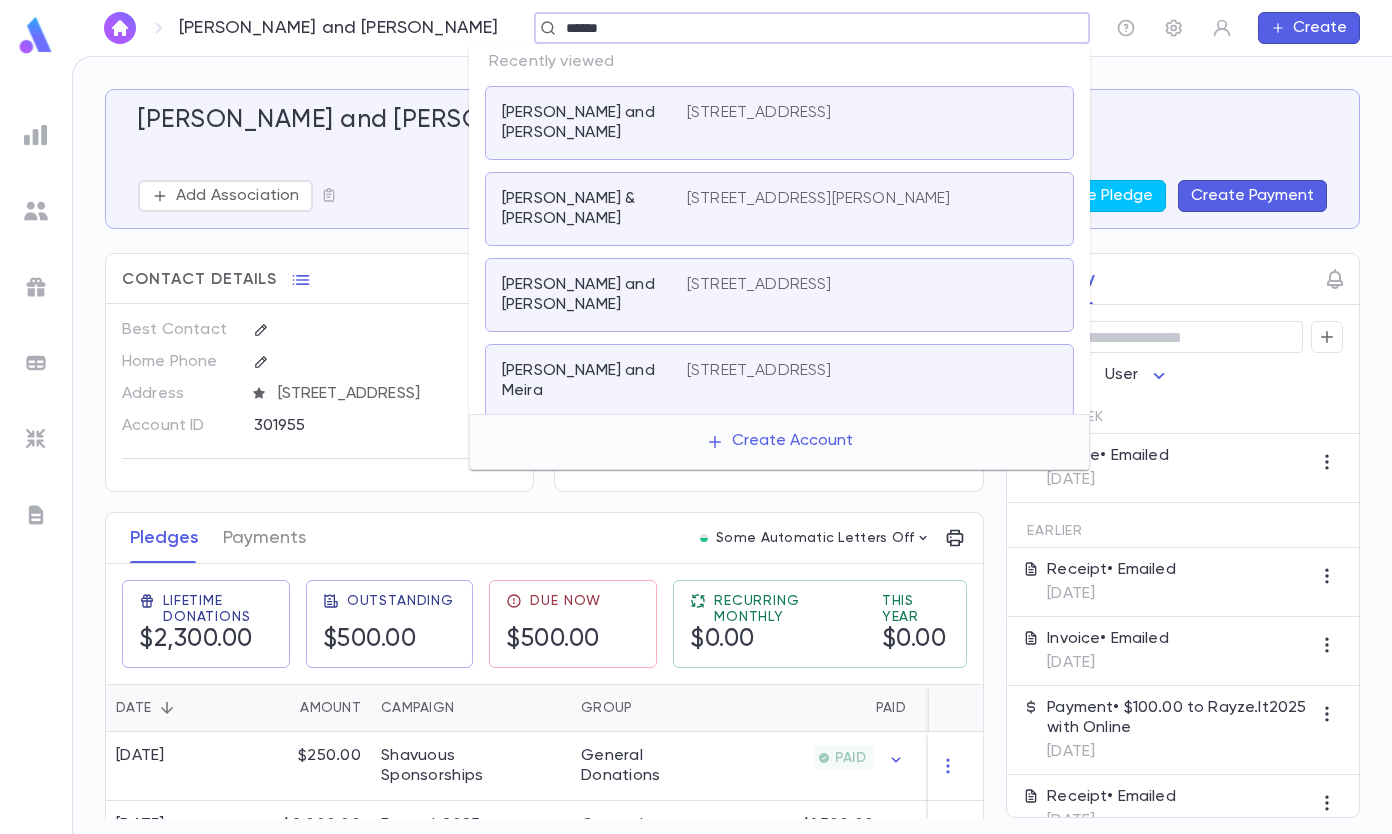type on "******" 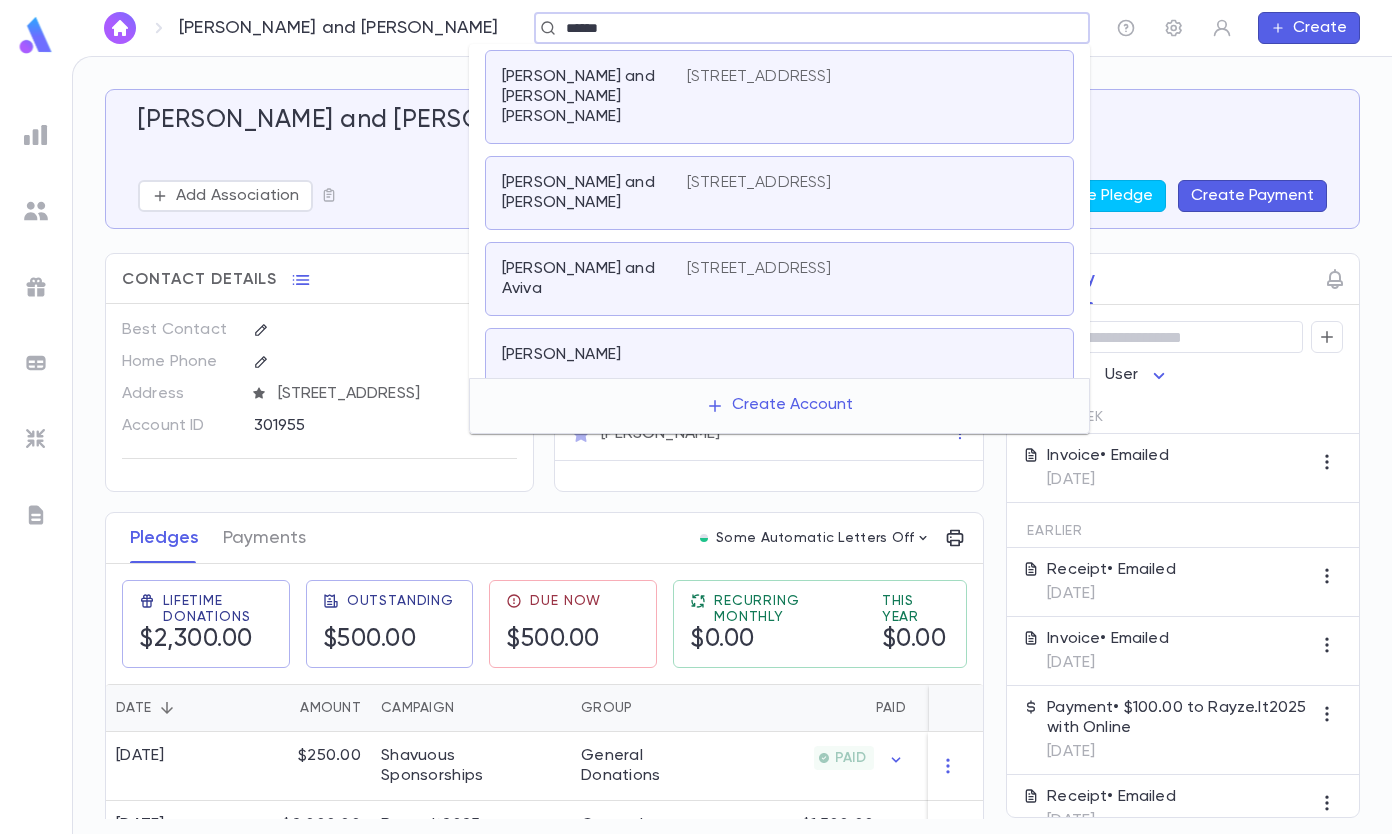 click on "[PERSON_NAME]" at bounding box center [779, 359] 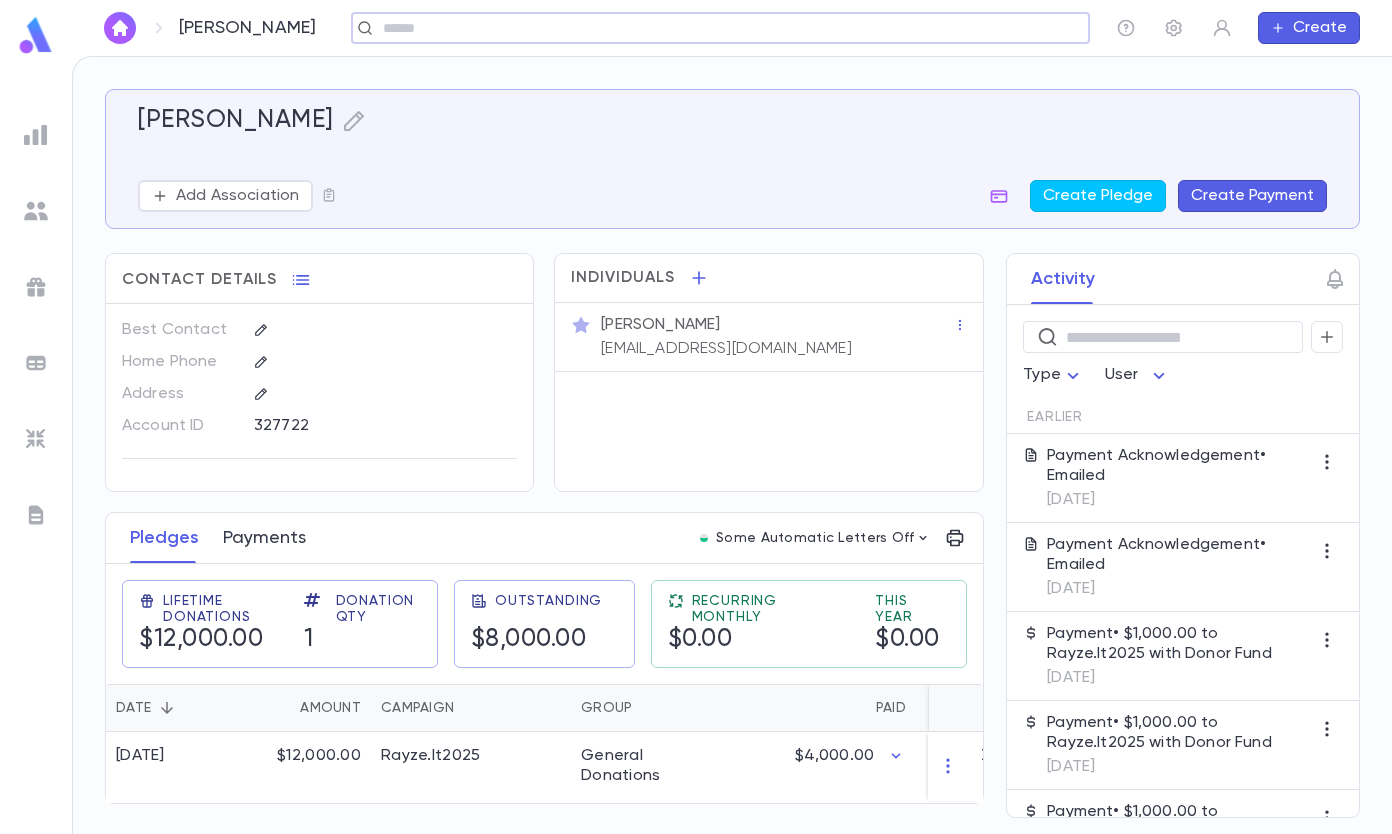 click on "Payments" at bounding box center [264, 538] 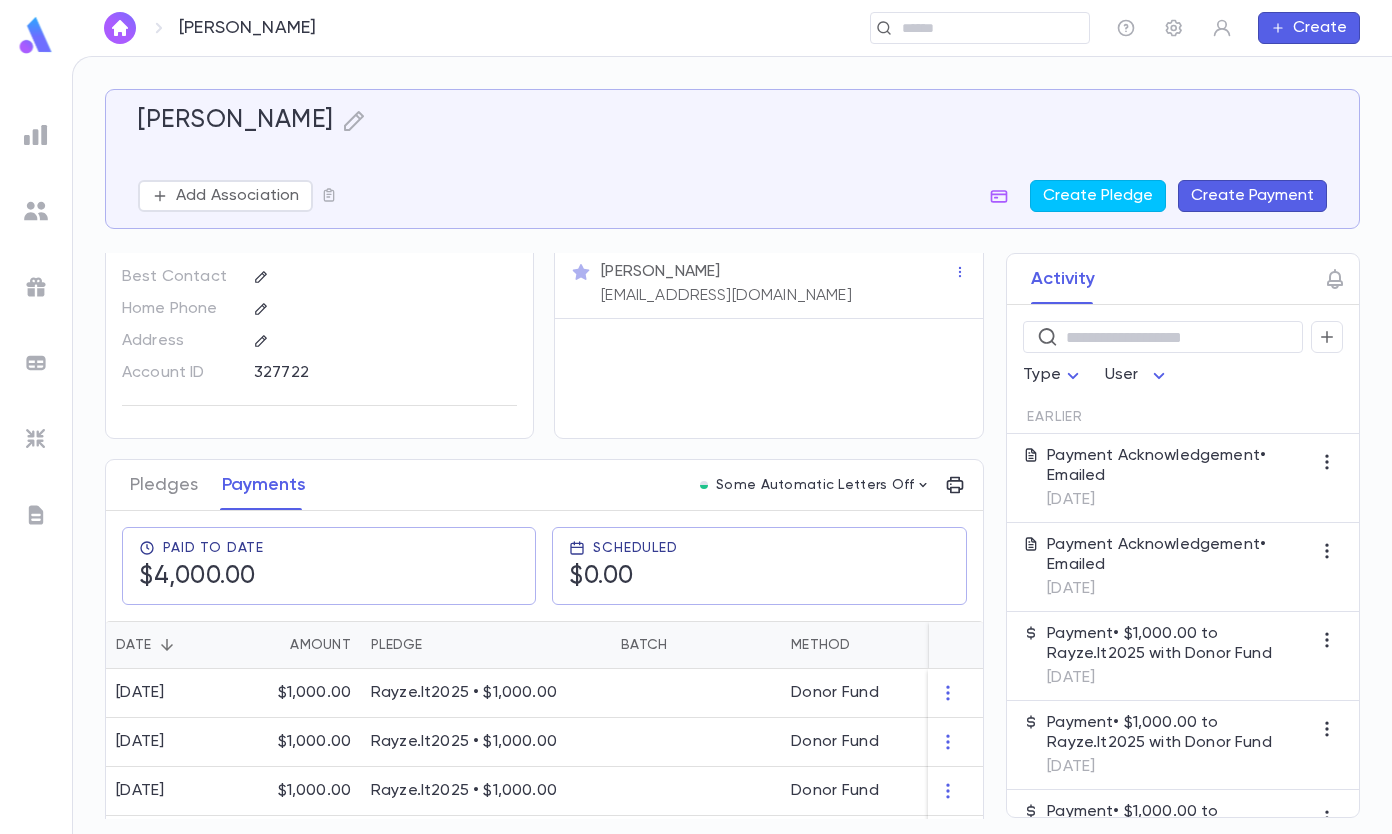scroll, scrollTop: 0, scrollLeft: 0, axis: both 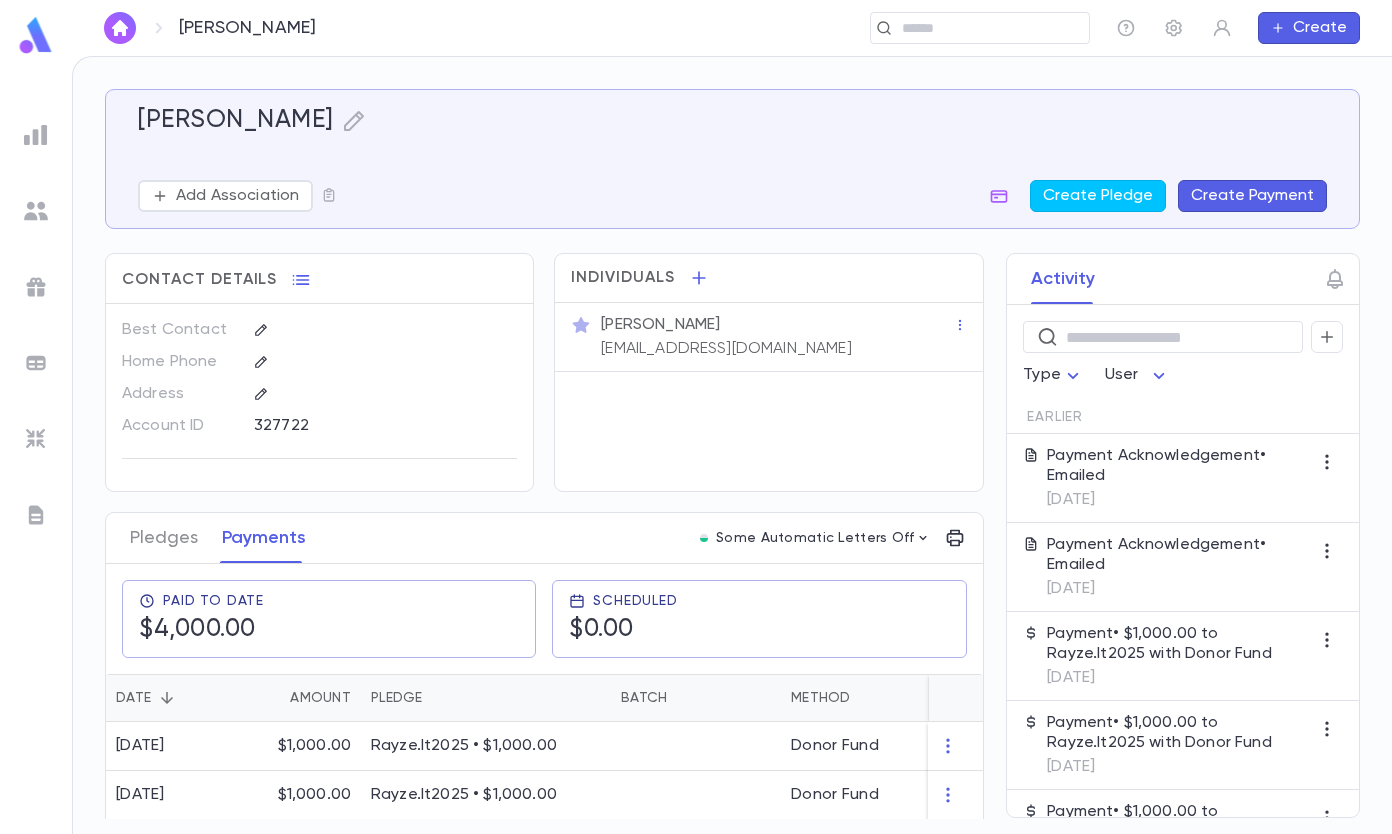 click at bounding box center [36, 135] 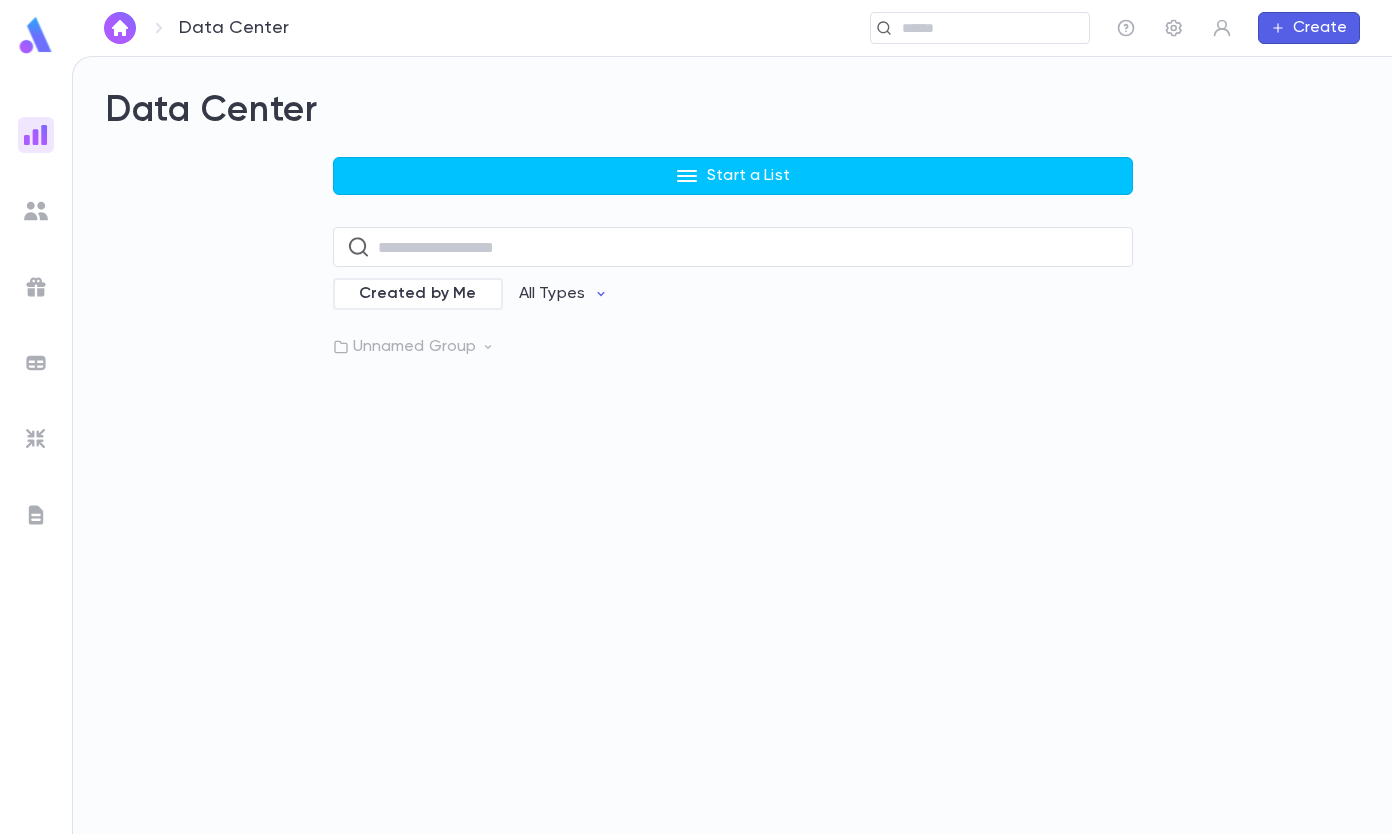 click on "Start a List" at bounding box center (748, 176) 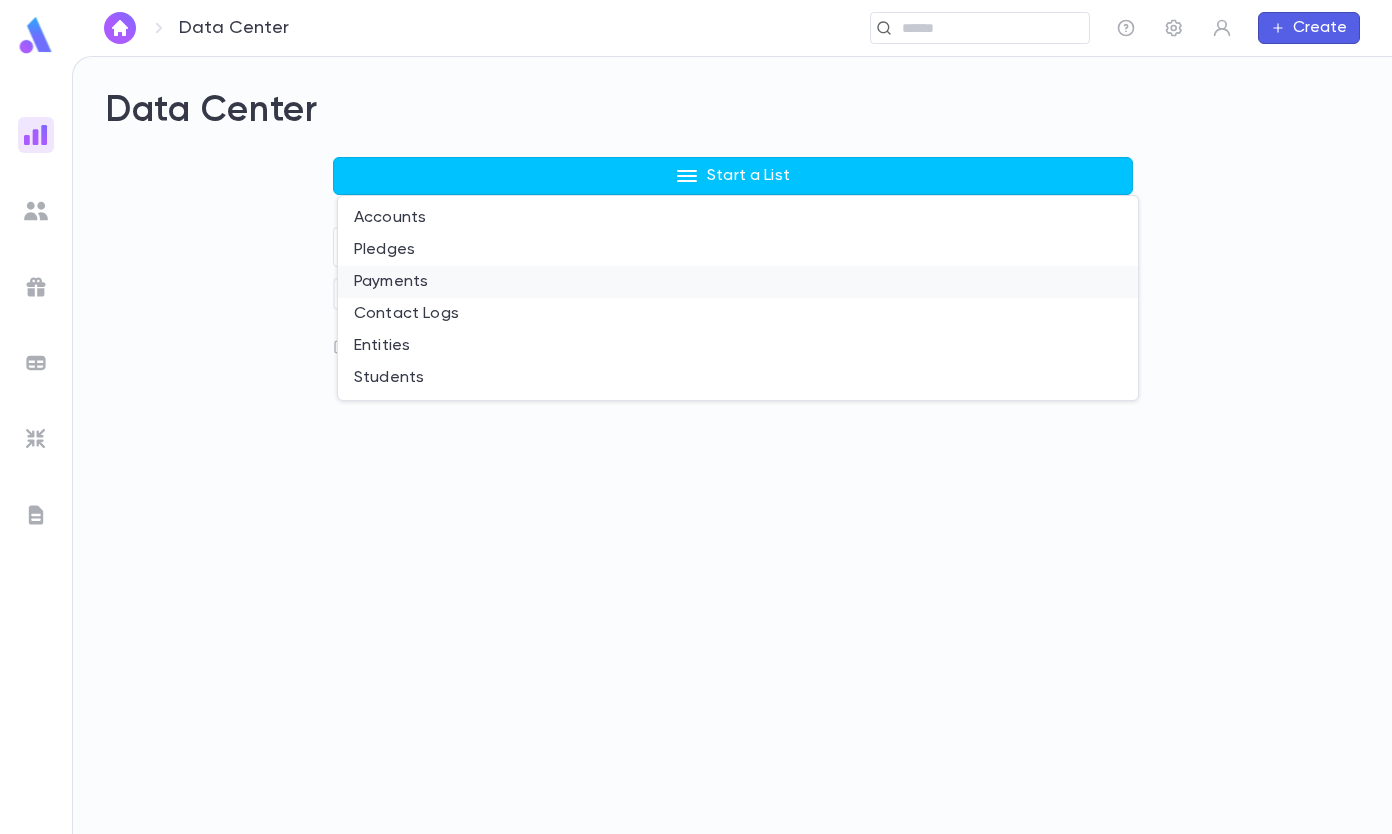 click on "Payments" at bounding box center (738, 282) 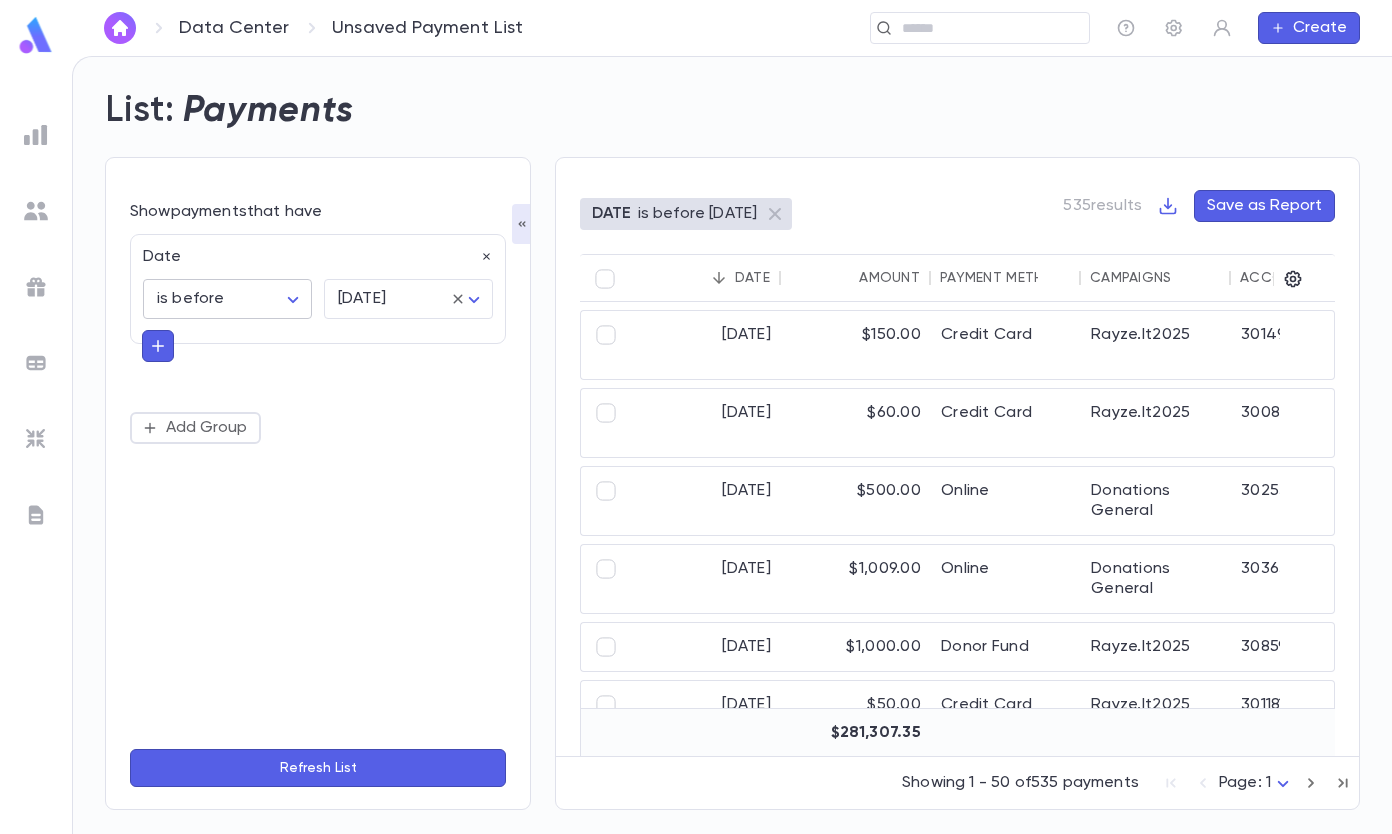 click on "Data Center Unsaved Payment List ​  Create List:  Payments Show  payments  that have Date is before ******** ​ [DATE] ******** ​ Add Group Refresh List DATE is before [DATE] 535  results Save as Report Date Amount Payment Method Campaigns Account ID Account Name Street Address City State Zip [DATE] $150.00 Credit Card Rayze.It2025 301493 [PERSON_NAME] and Meira [STREET_ADDRESS] [DATE] $60.00 Credit Card Rayze.It2025 300802 [PERSON_NAME][GEOGRAPHIC_DATA] and [PERSON_NAME] [STREET_ADDRESS][PERSON_NAME] [DATE] $500.00 Online Donations General [GEOGRAPHIC_DATA][PERSON_NAME][PERSON_NAME] [STREET_ADDRESS][PERSON_NAME] [DATE] $1,009.00 Online Donations General [GEOGRAPHIC_DATA][PERSON_NAME][STREET_ADDRESS] [DATE] $1,000.00 Donor Fund [PERSON_NAME].It2025 308597 [PERSON_NAME] and Suri [DATE] $50.00 Credit Card Rayze.It2025 301181 [PERSON_NAME] and [PERSON_NAME] [STREET_ADDRESS][PERSON_NAME] [DATE] $180.00 Donor Fund Rayze.It2025 308594 [PERSON_NAME][GEOGRAPHIC_DATA]" at bounding box center (696, 445) 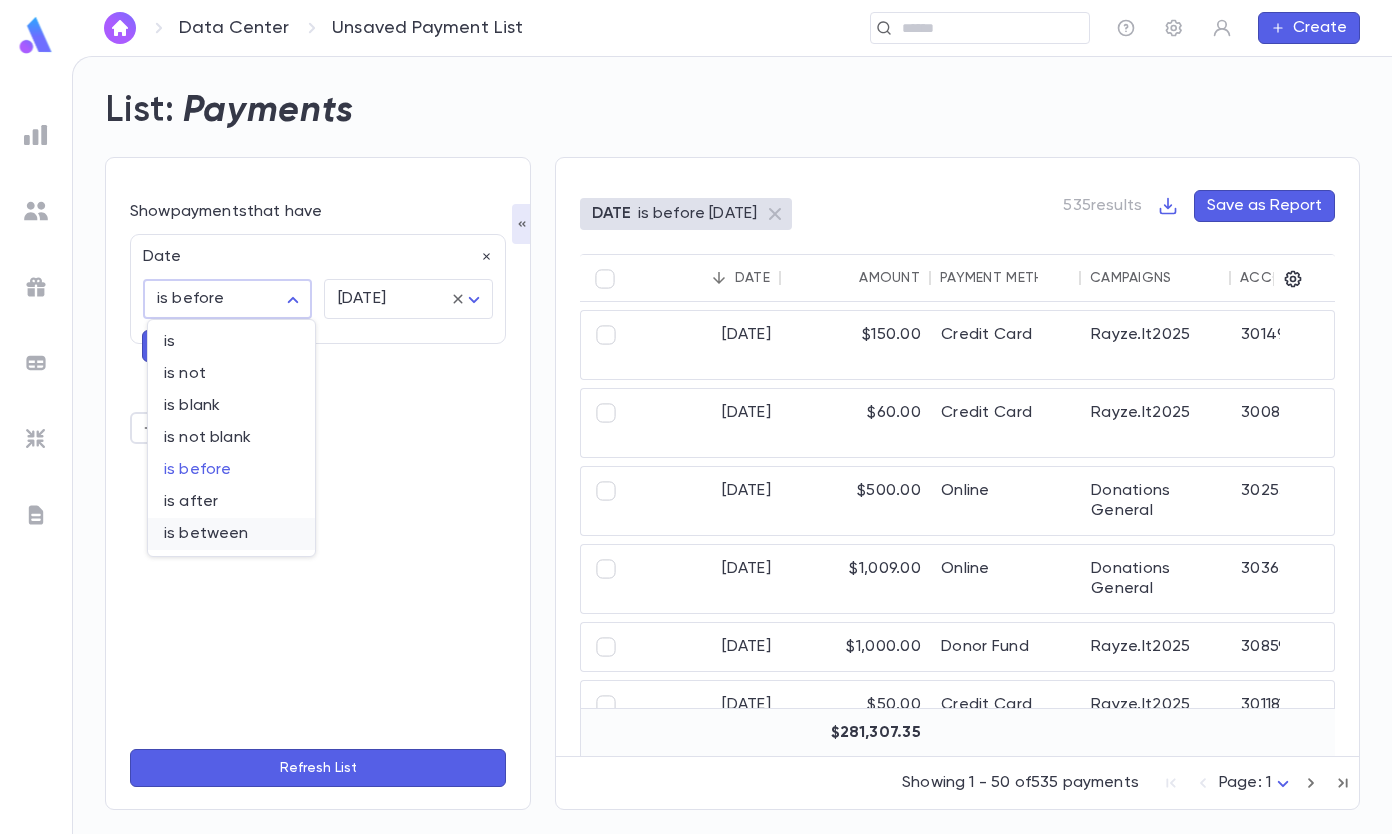 click on "is between" at bounding box center [231, 534] 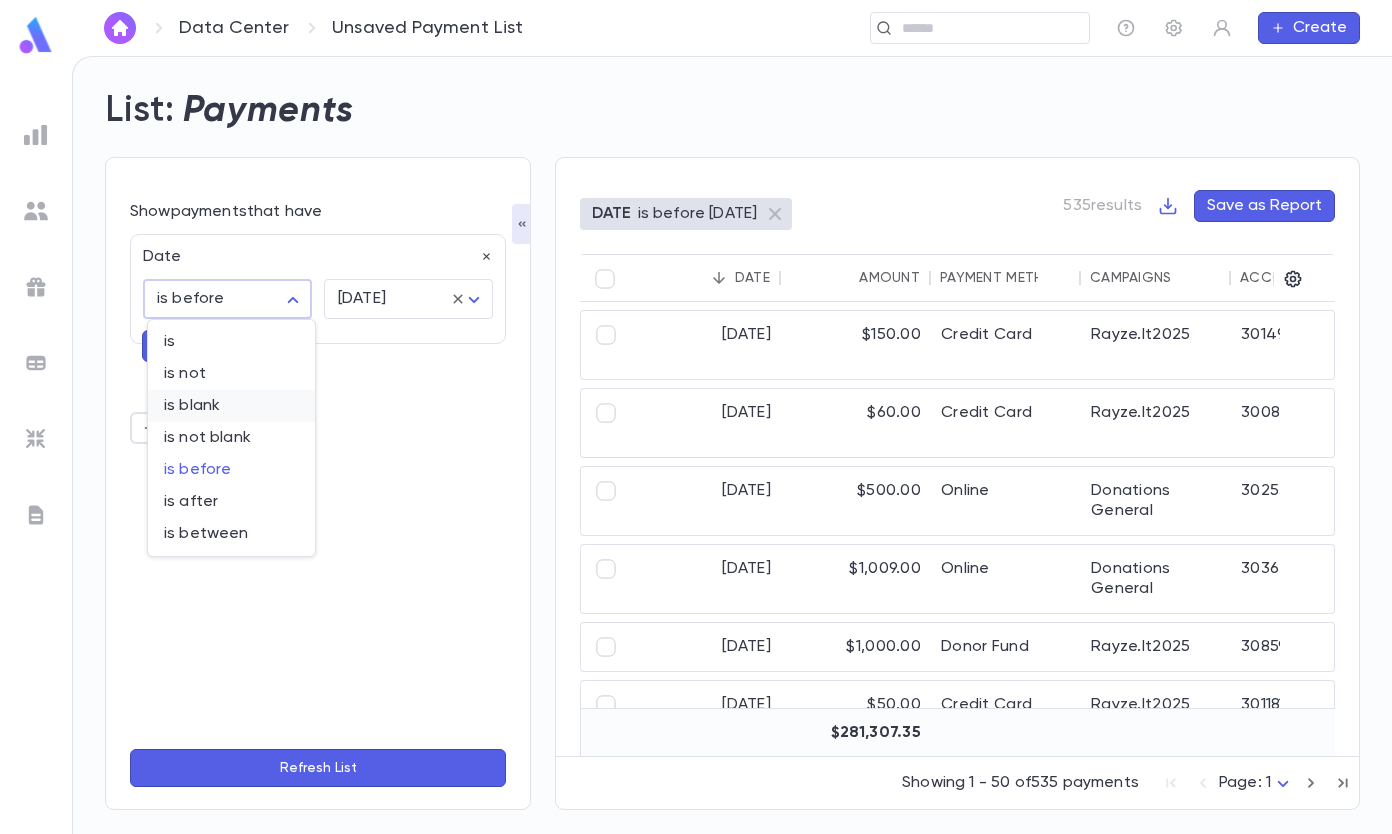 type on "*******" 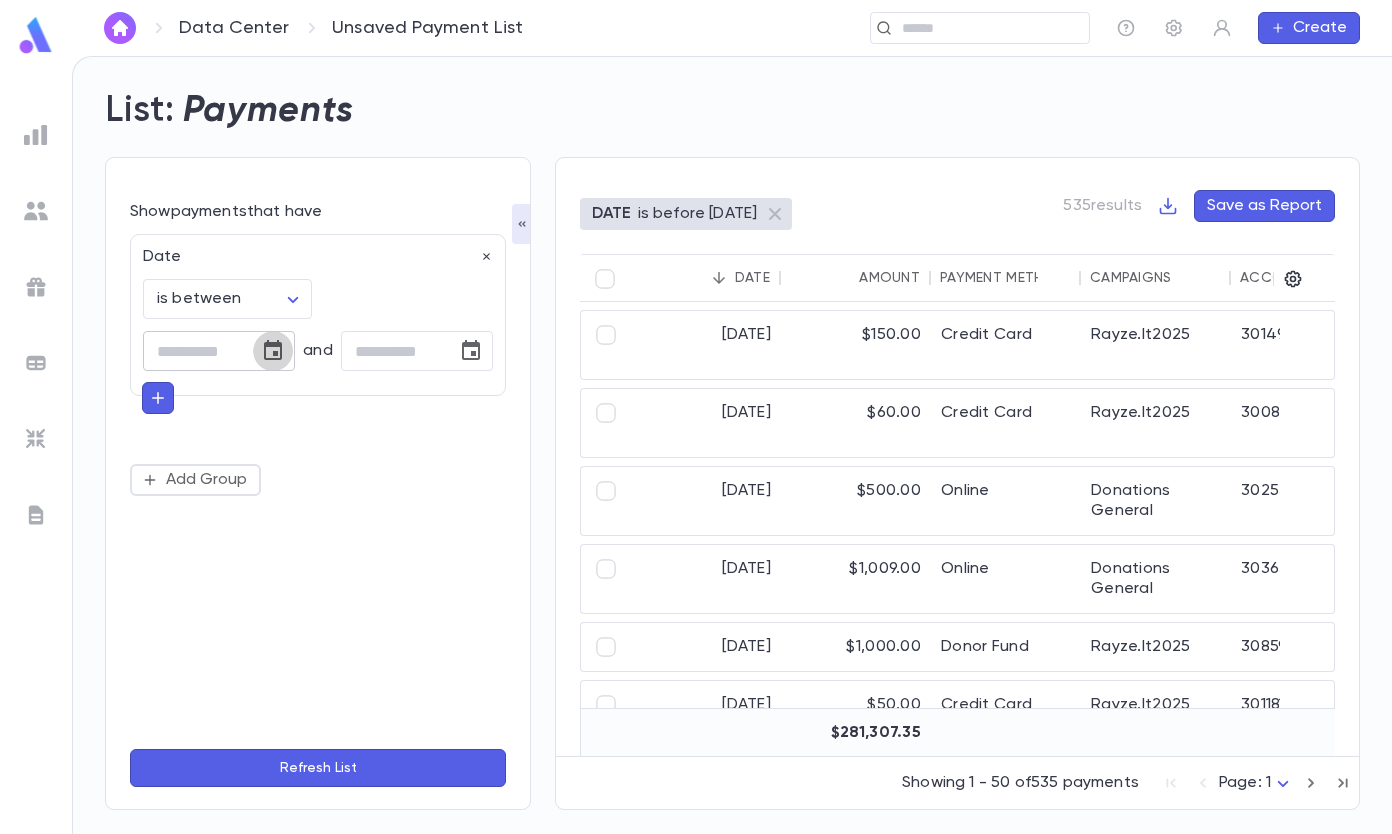 click 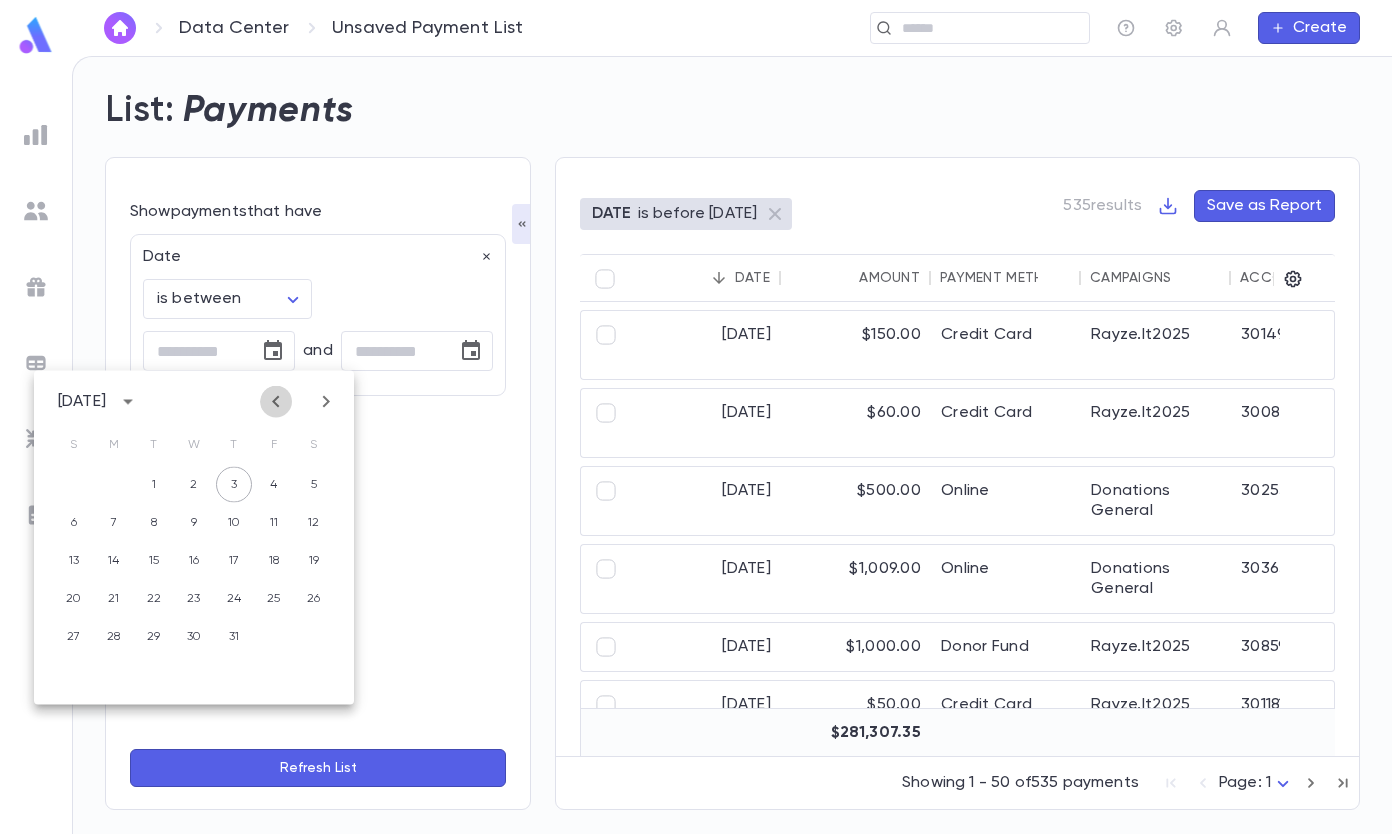 click 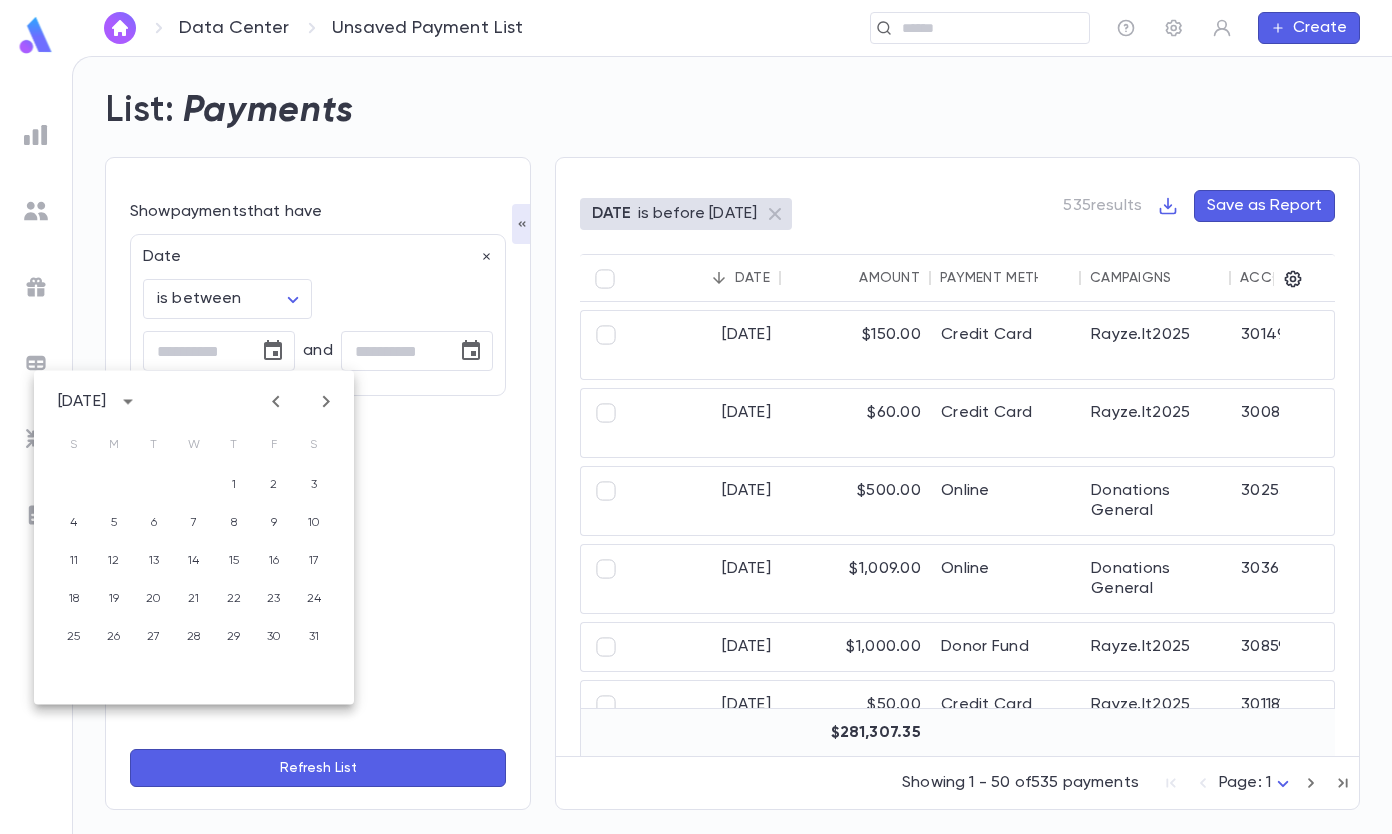 click 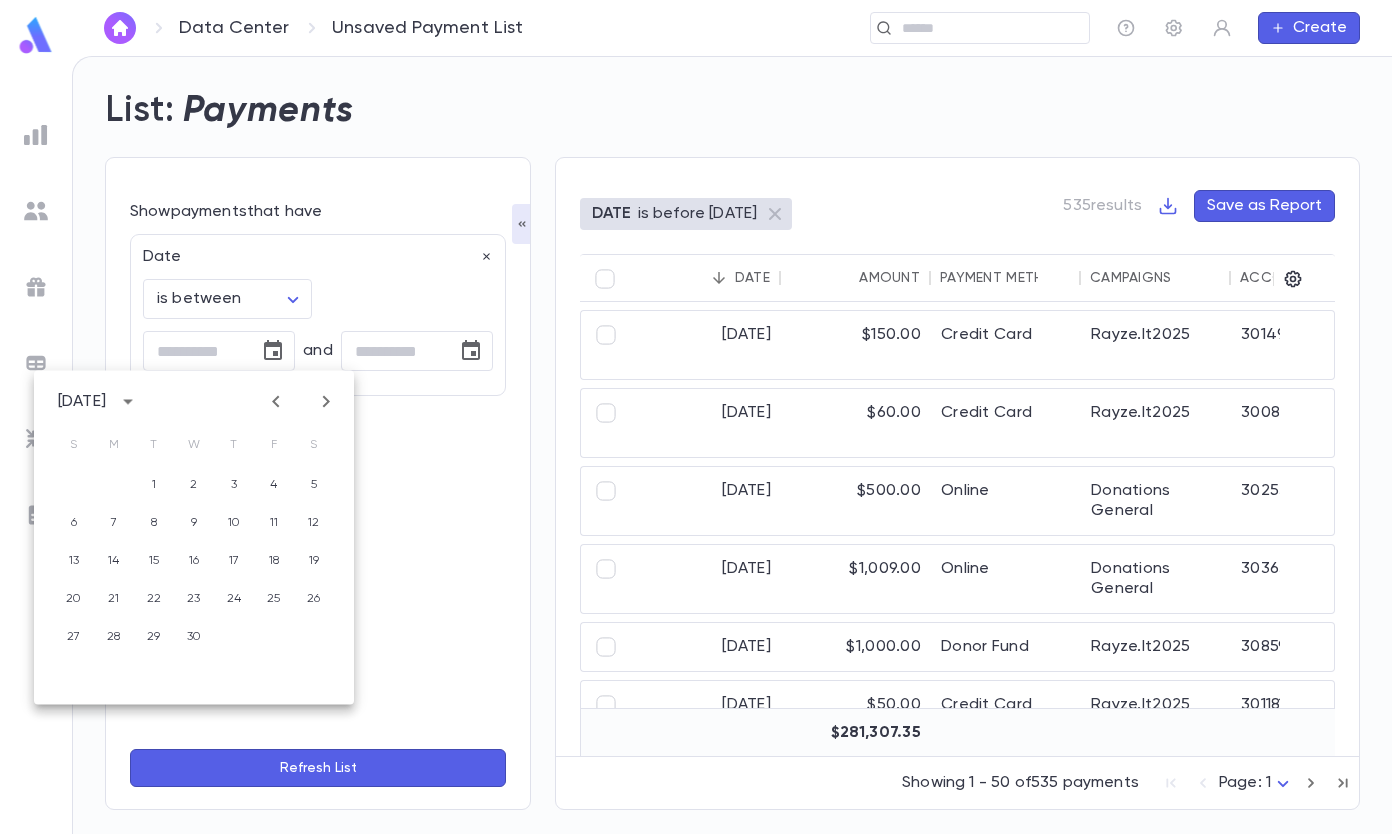 click 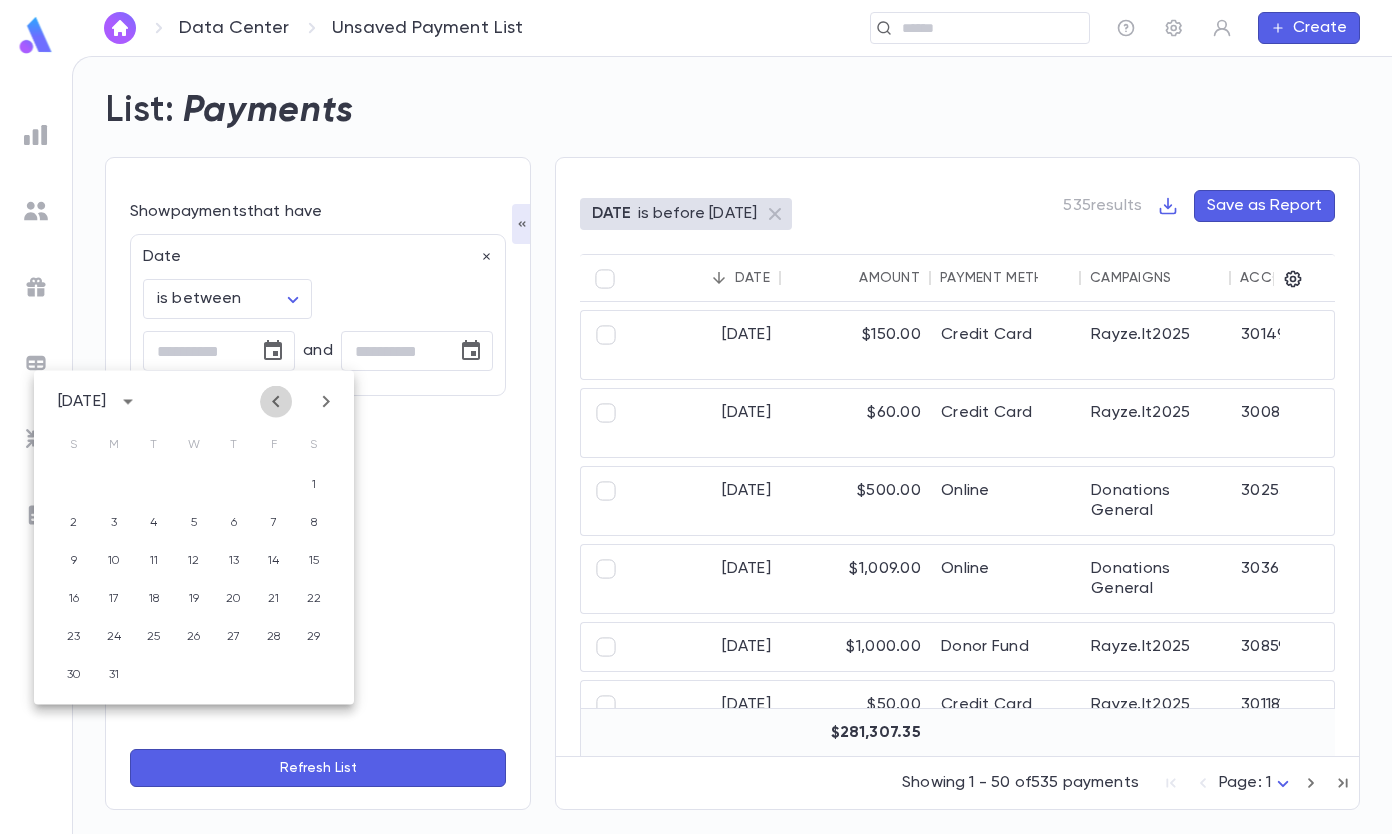 click 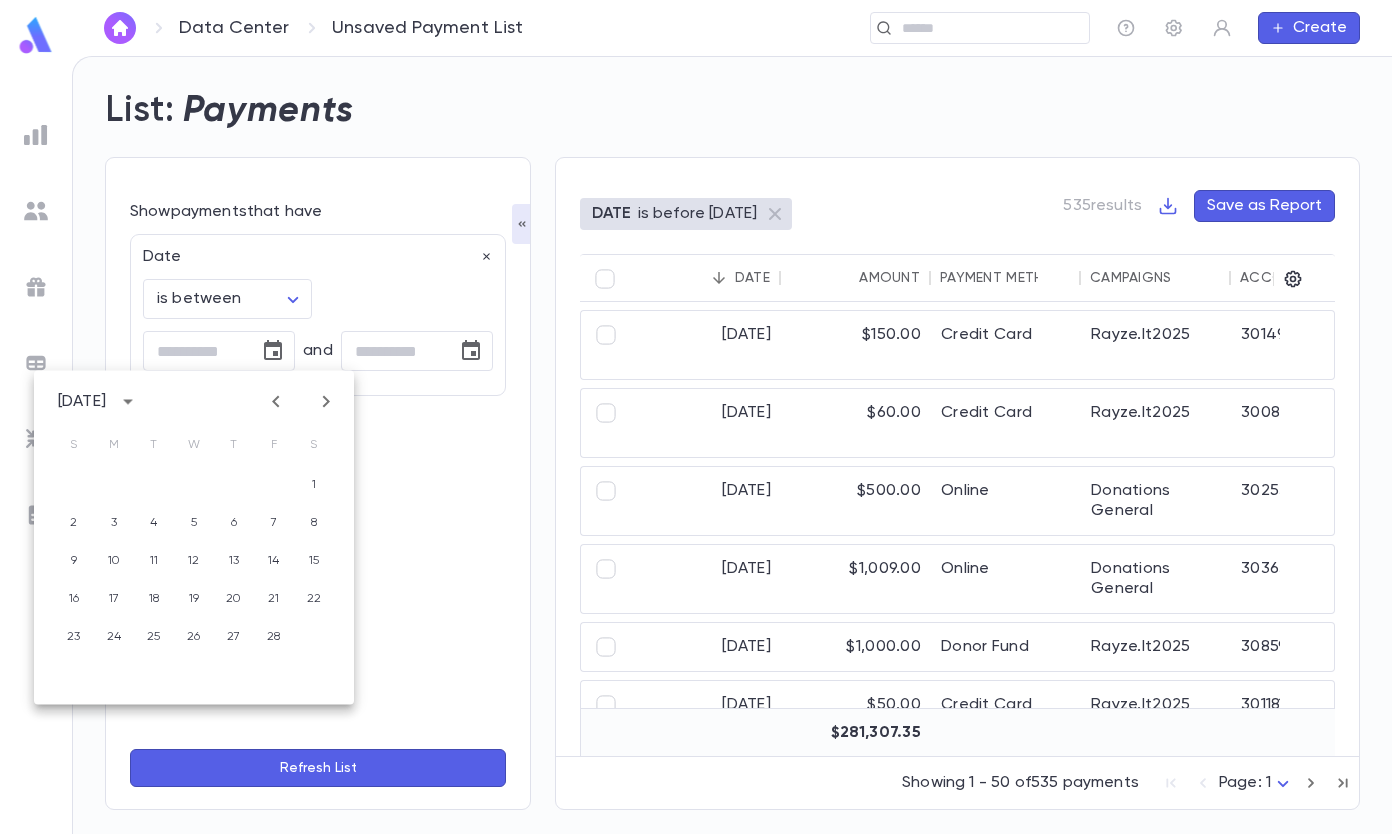 click 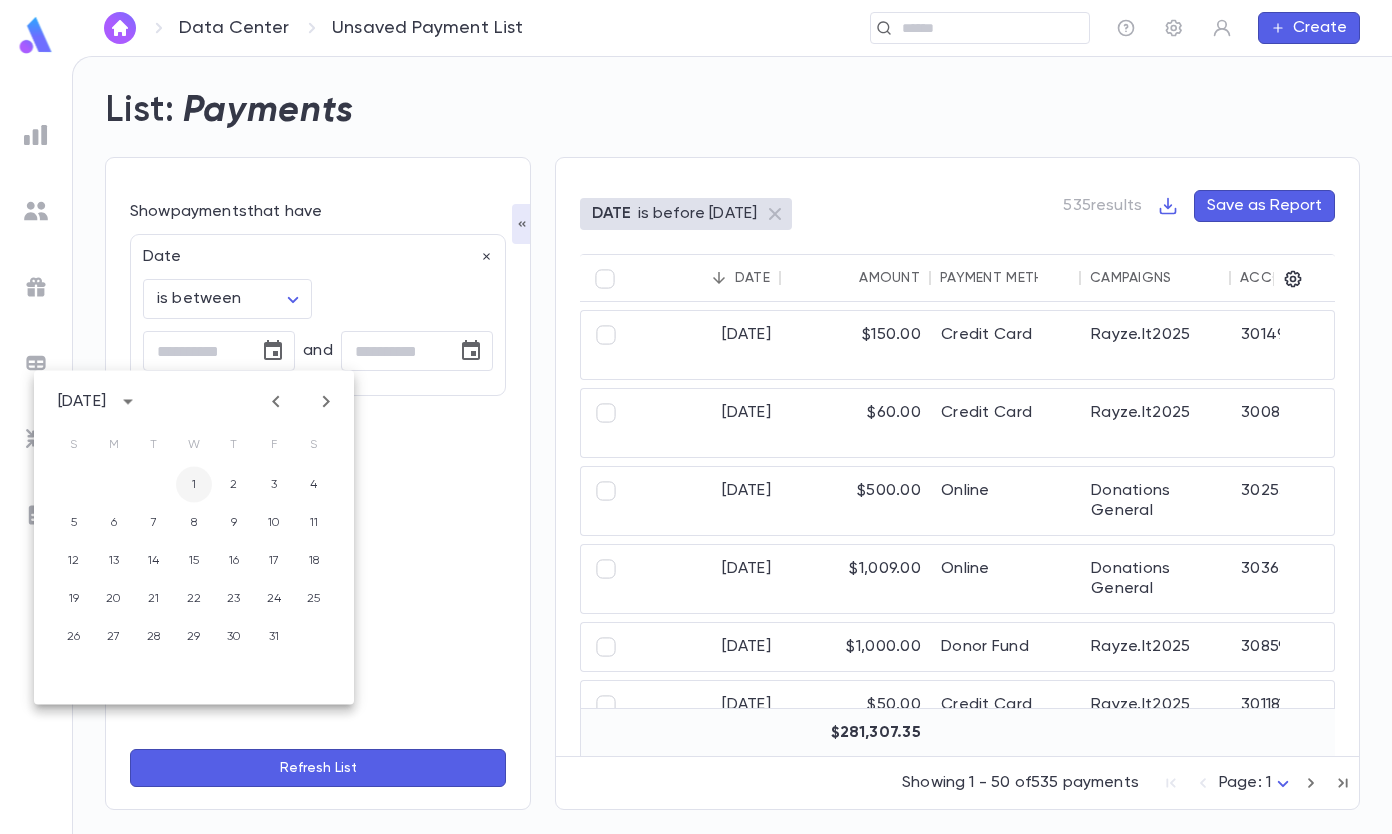 click on "1" at bounding box center [194, 485] 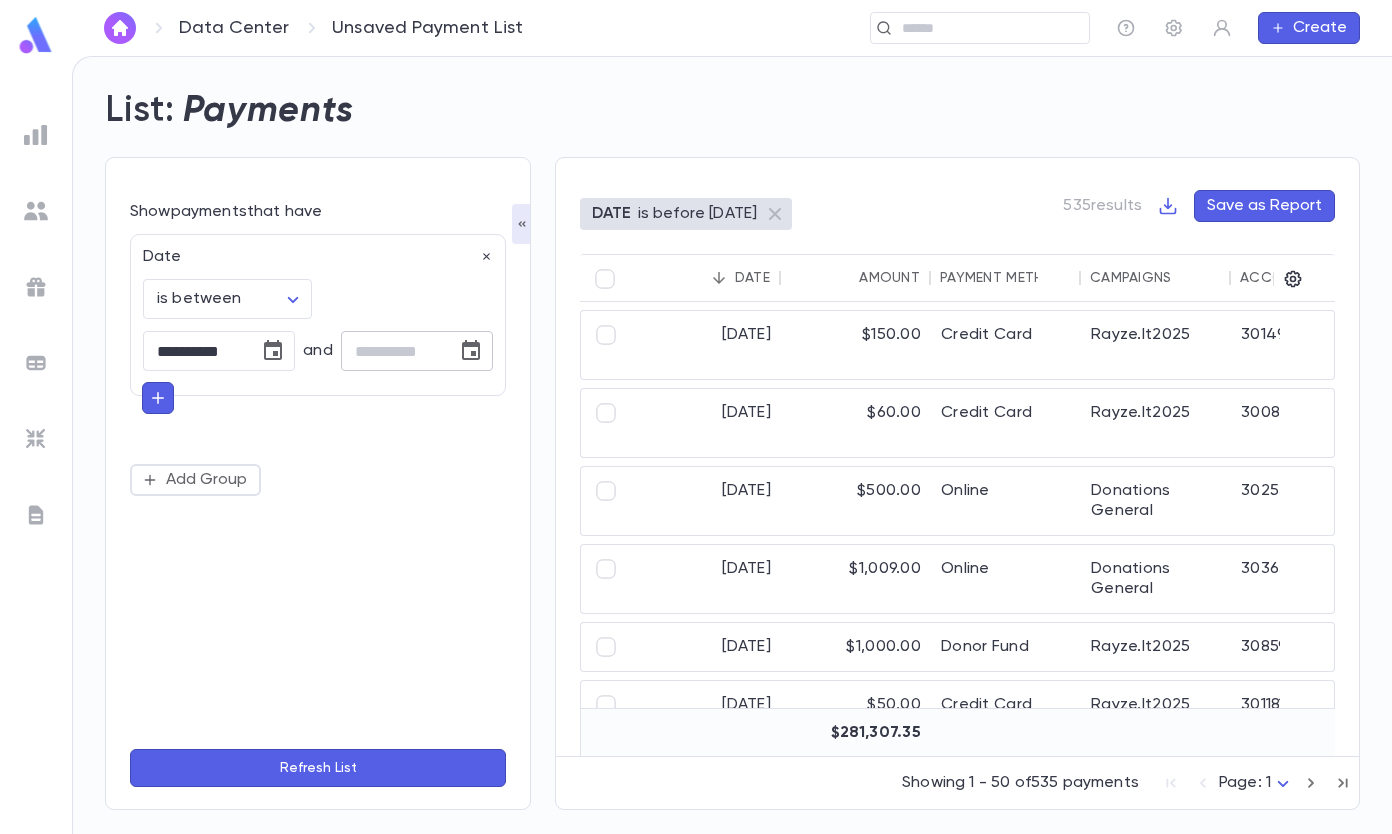 click 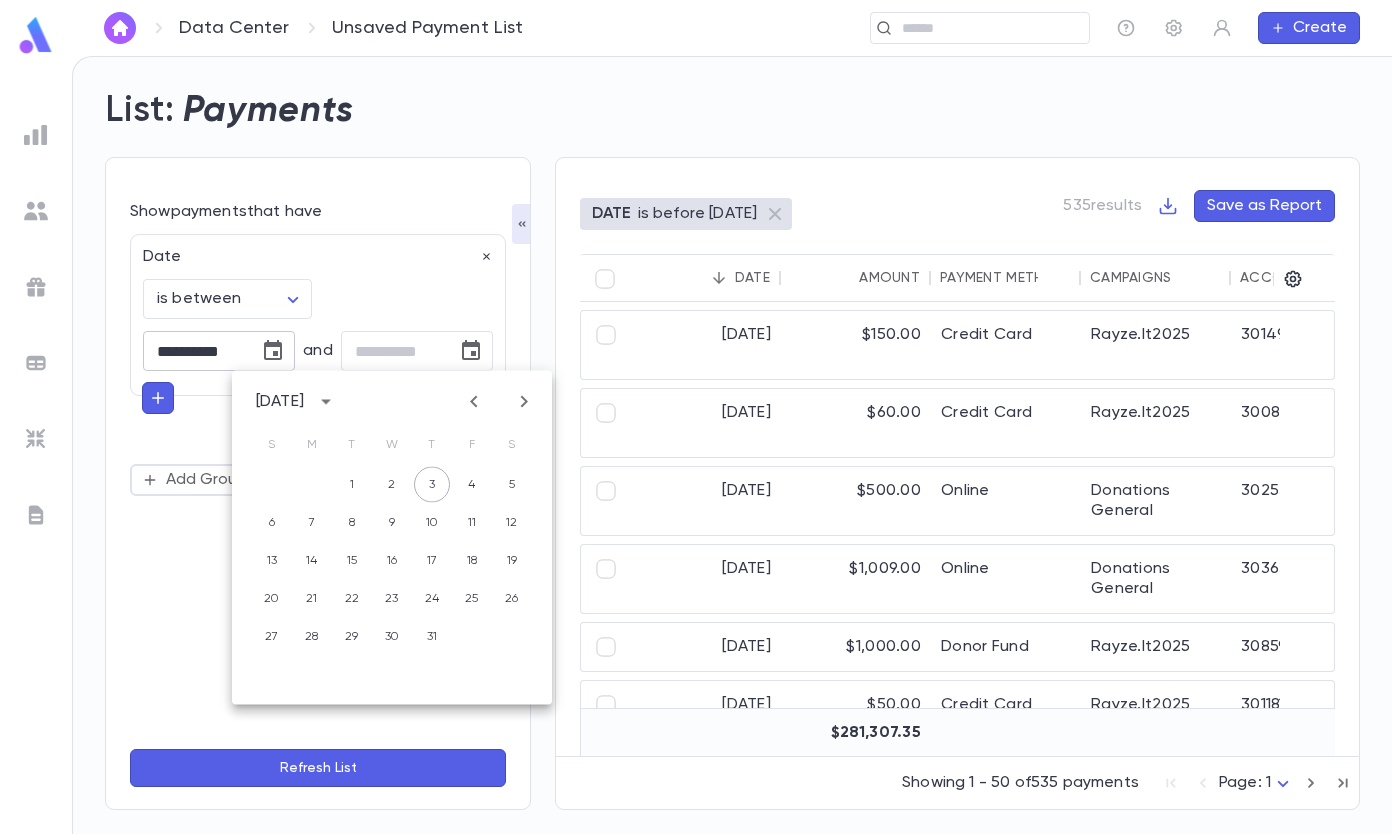 click 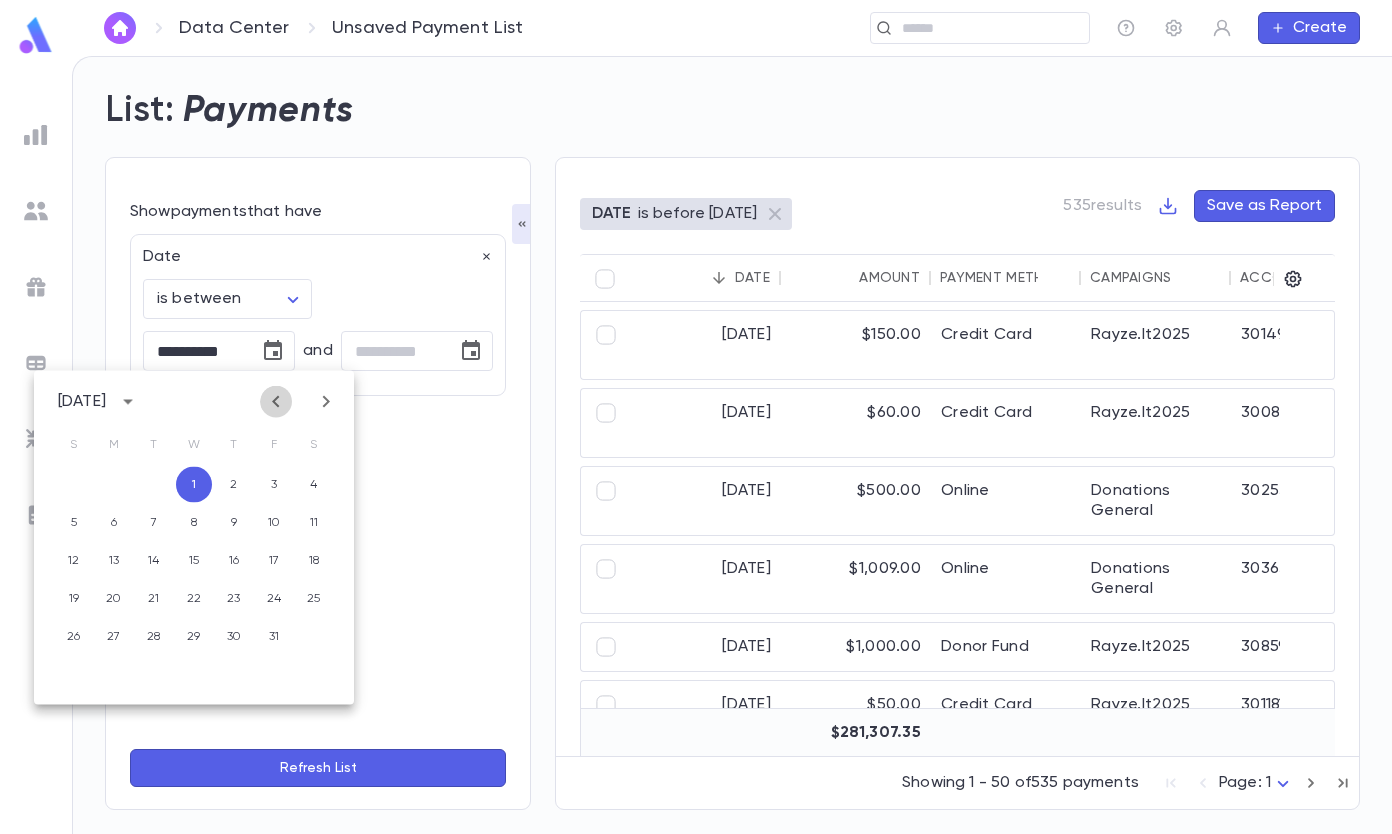 click 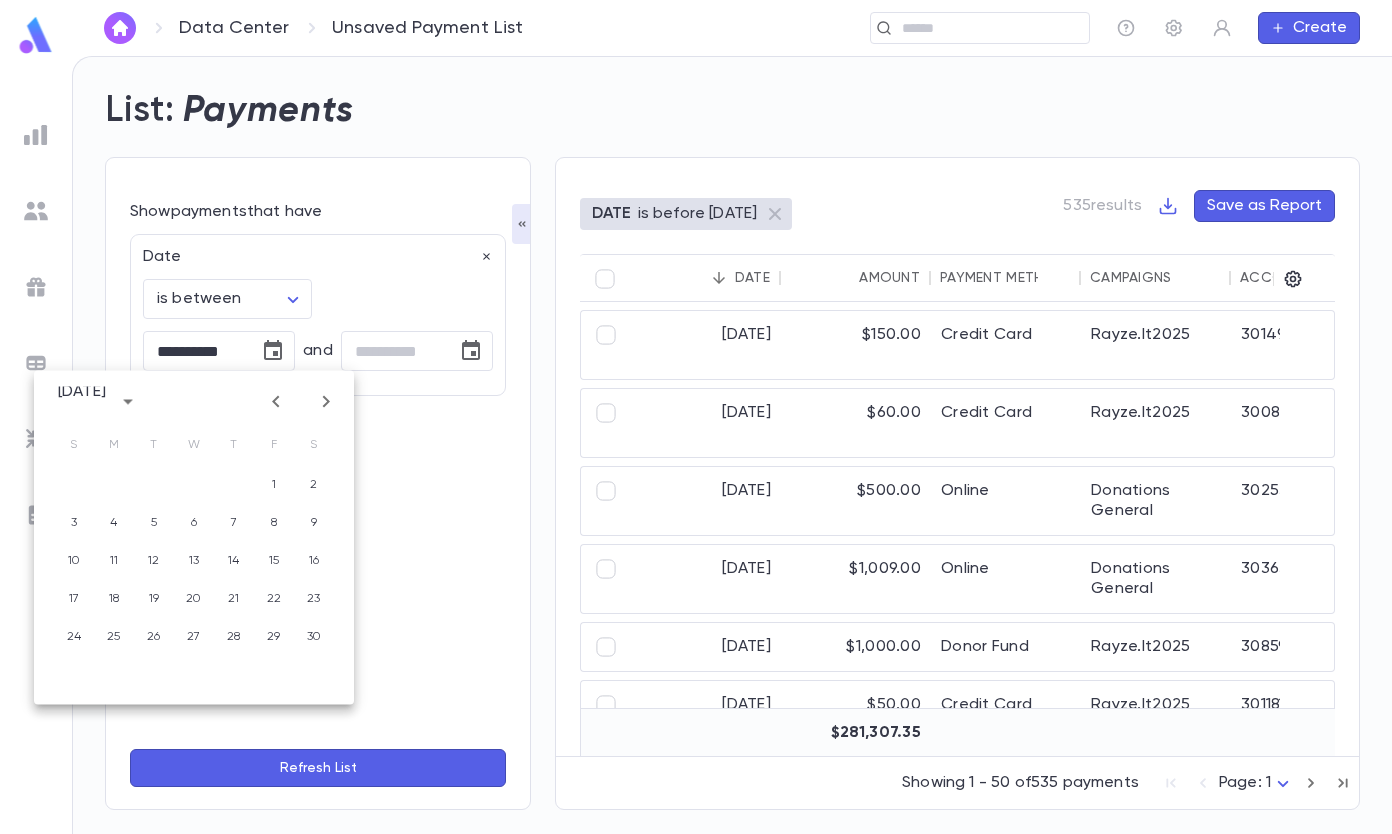 click 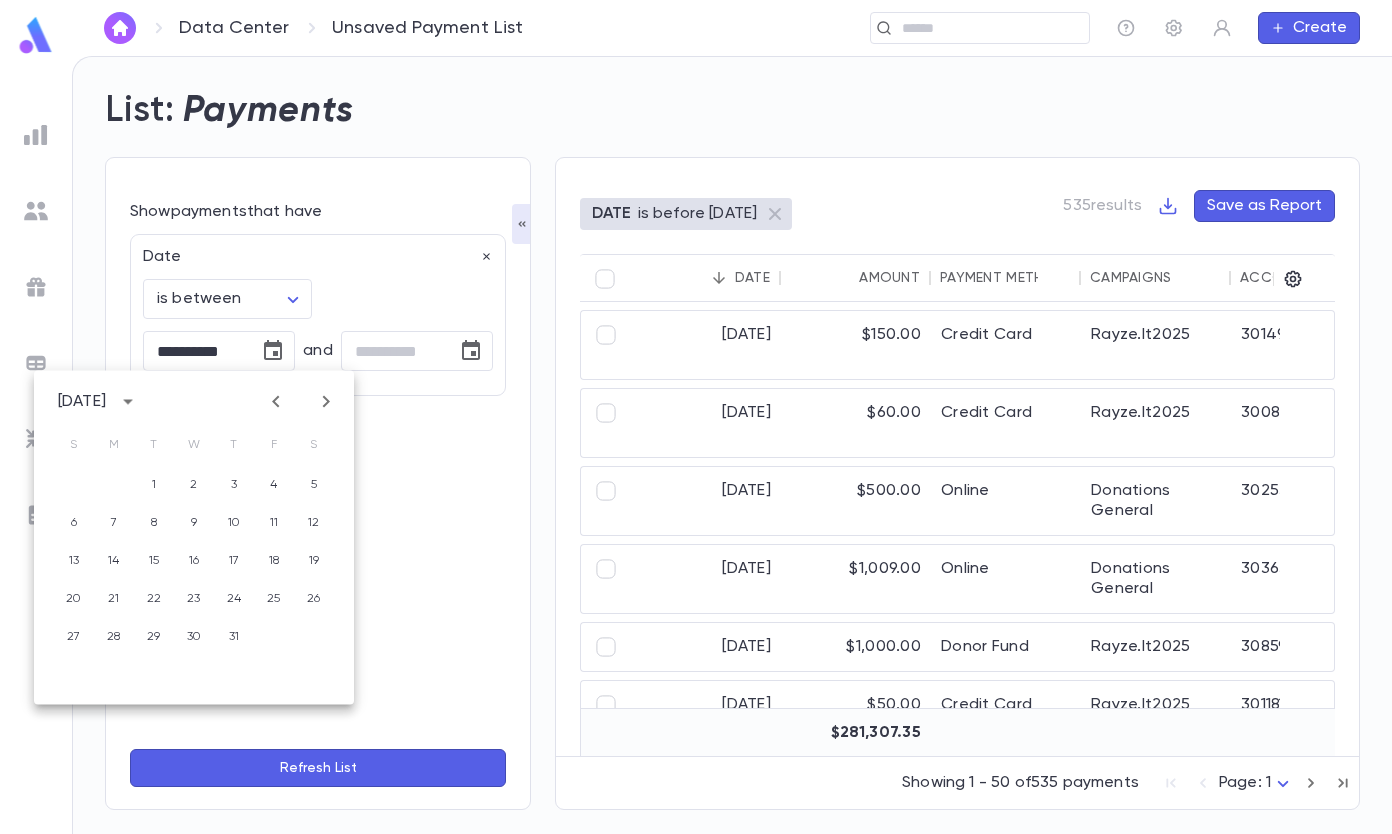 click 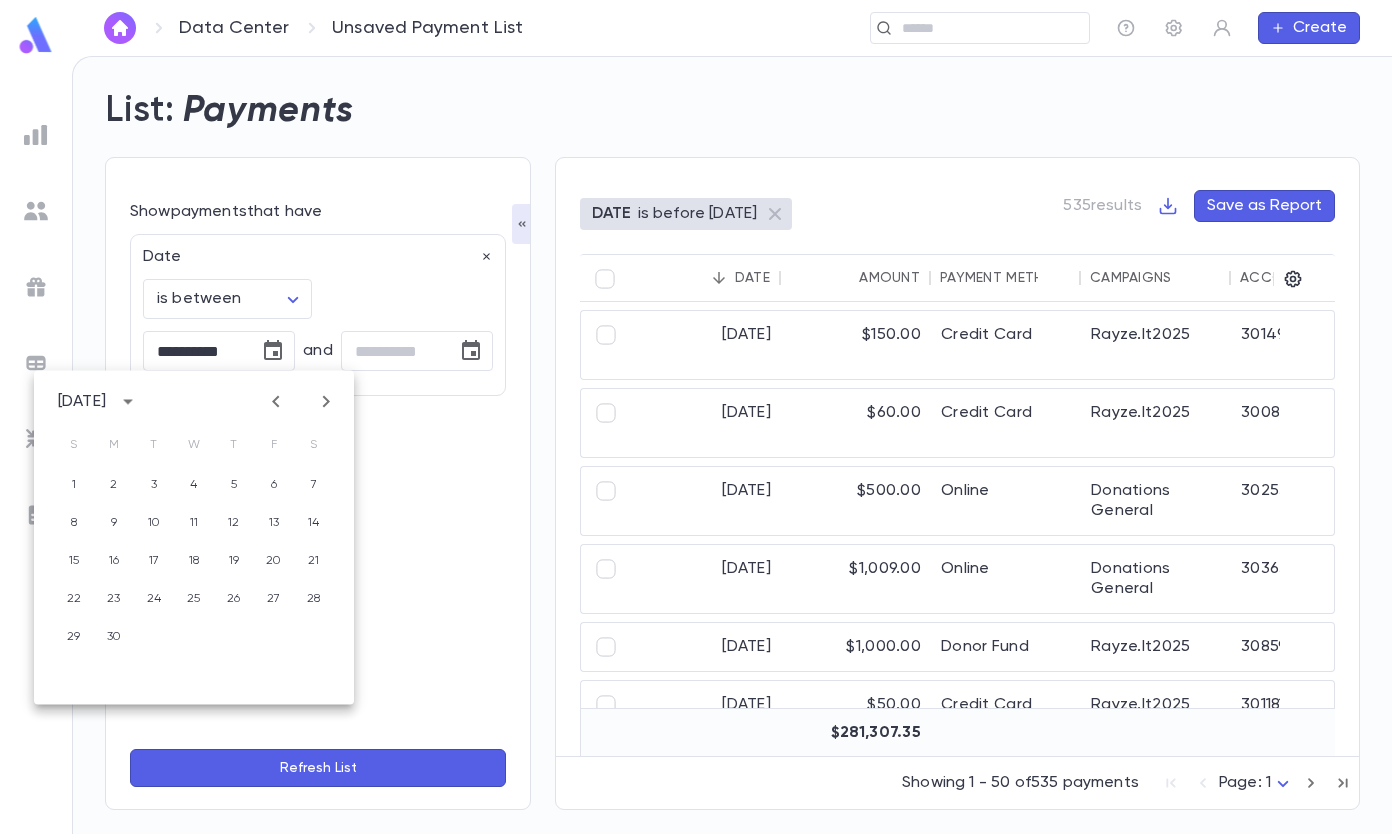 click 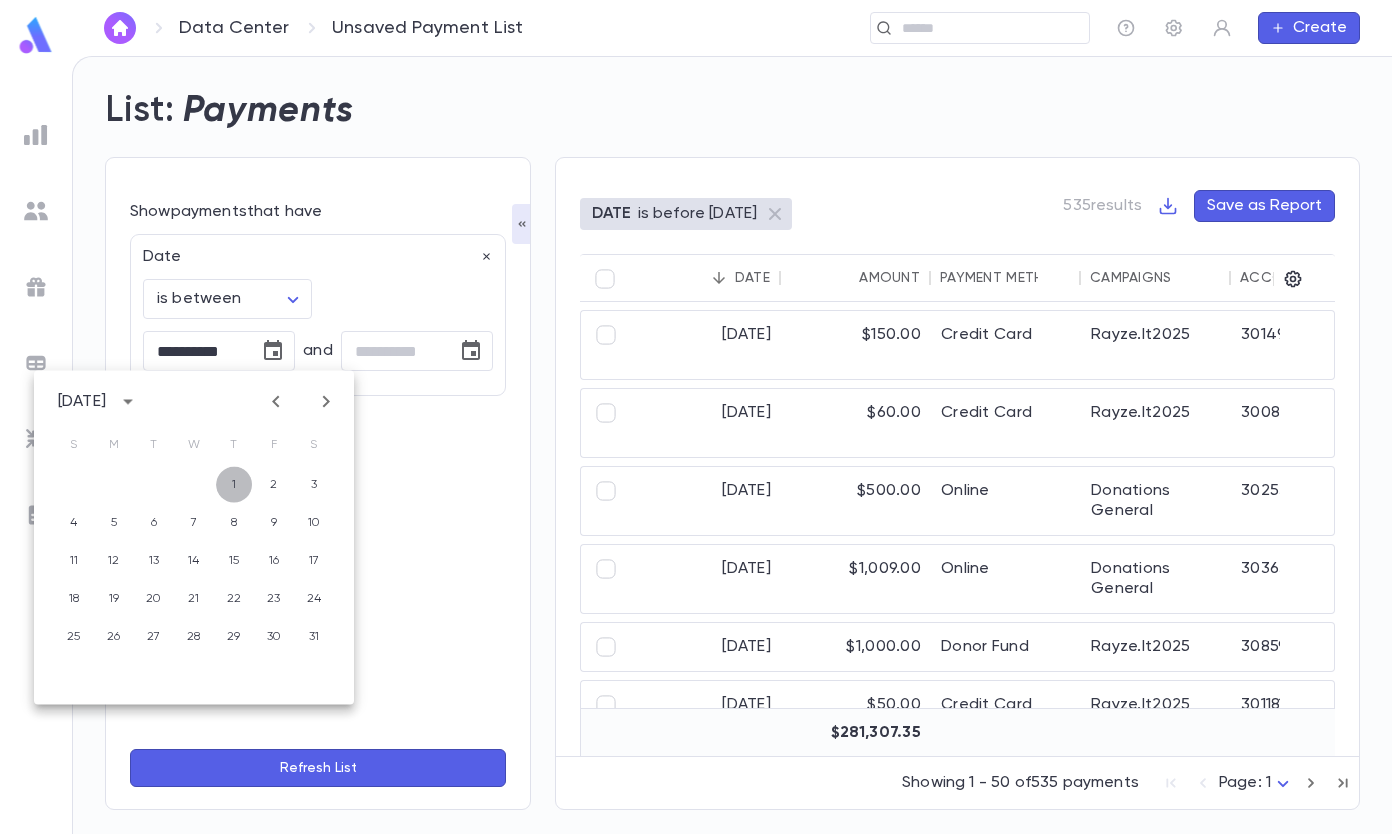 click on "1" at bounding box center (234, 485) 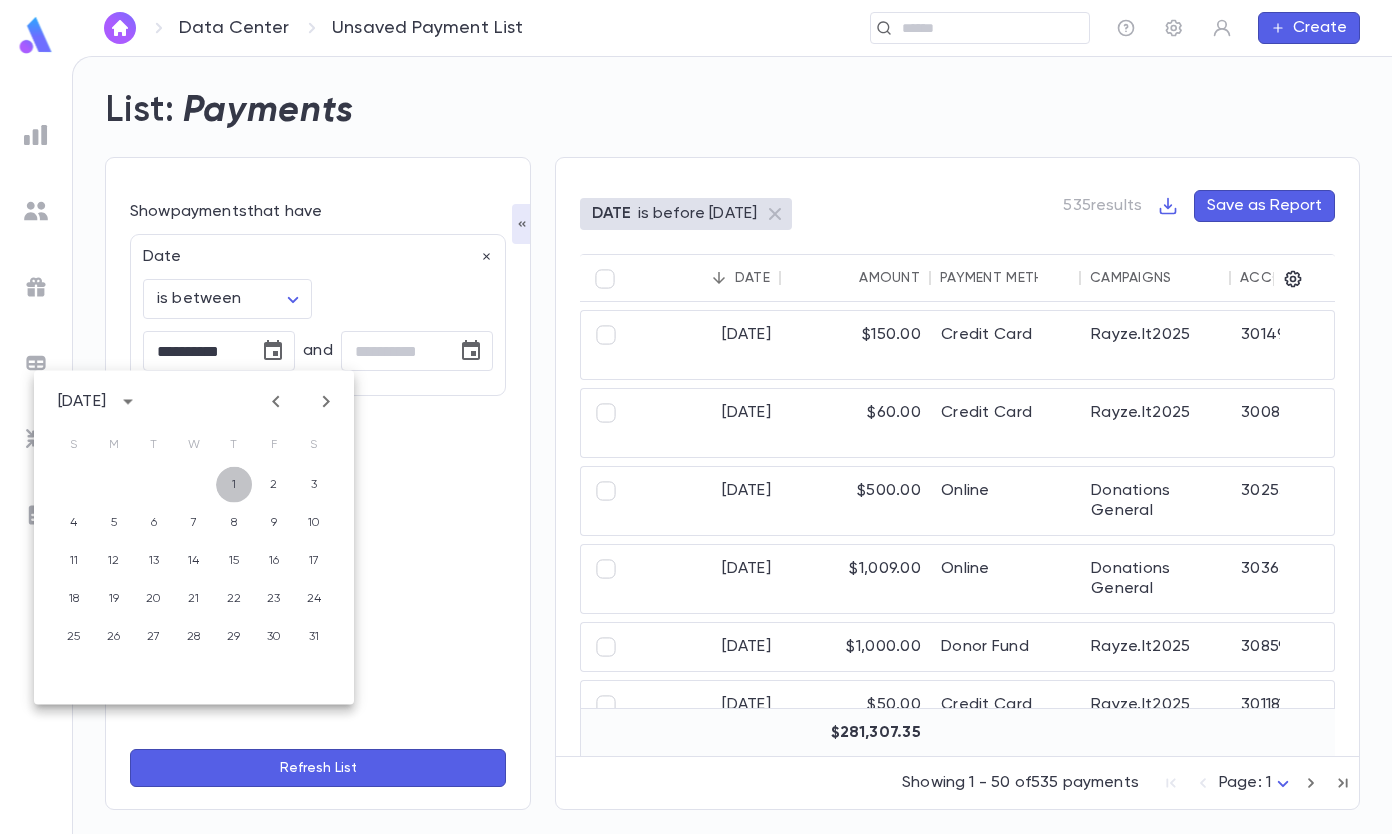 type on "**********" 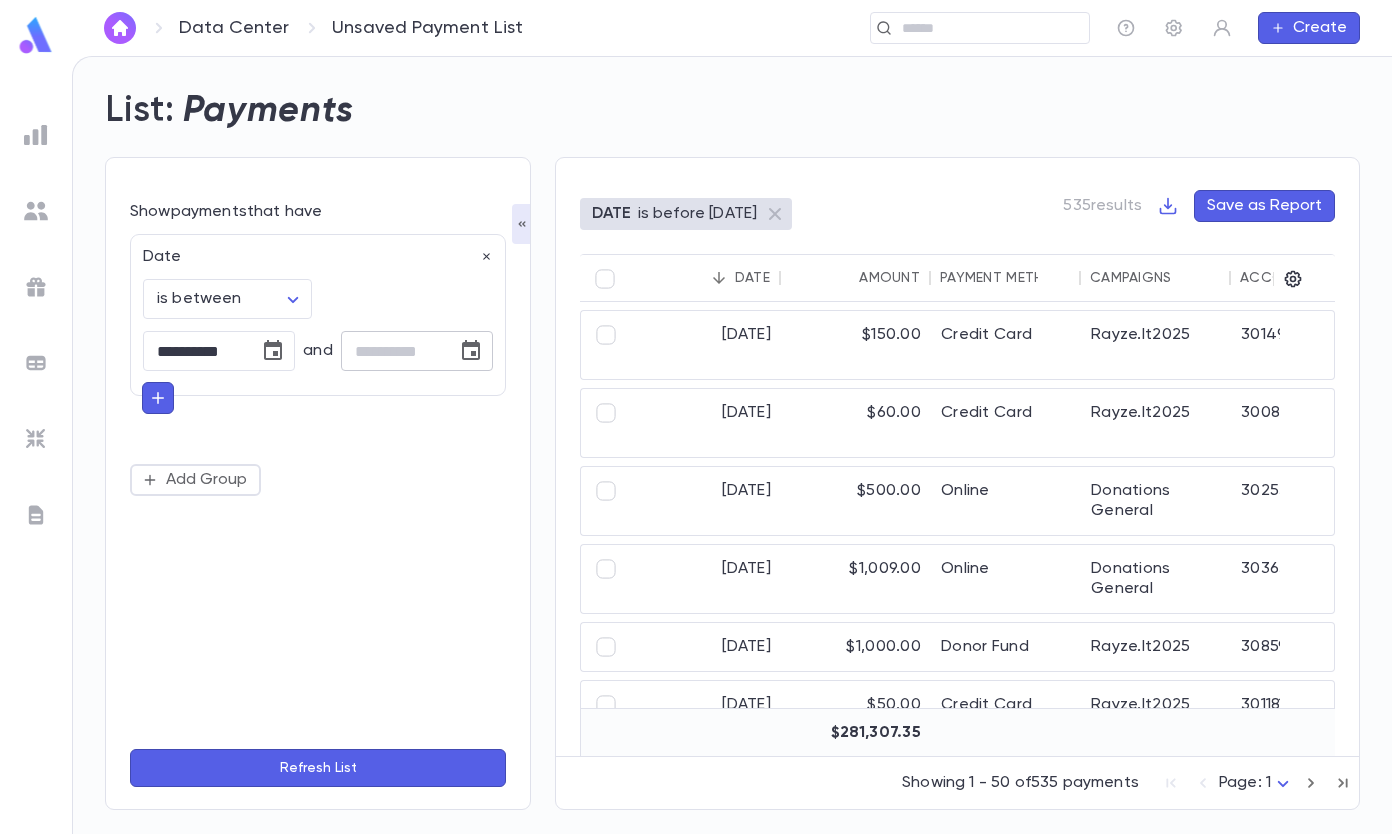click 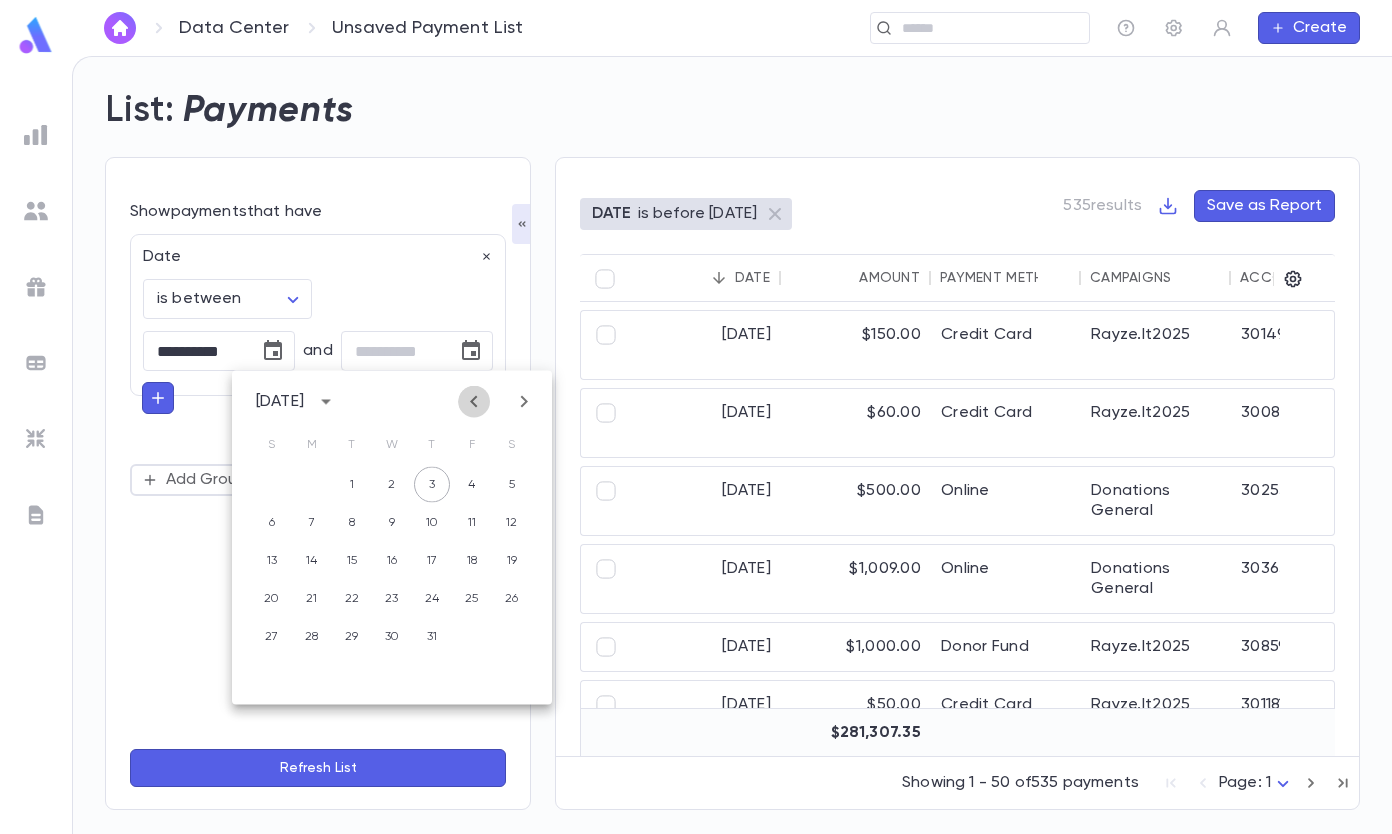 click 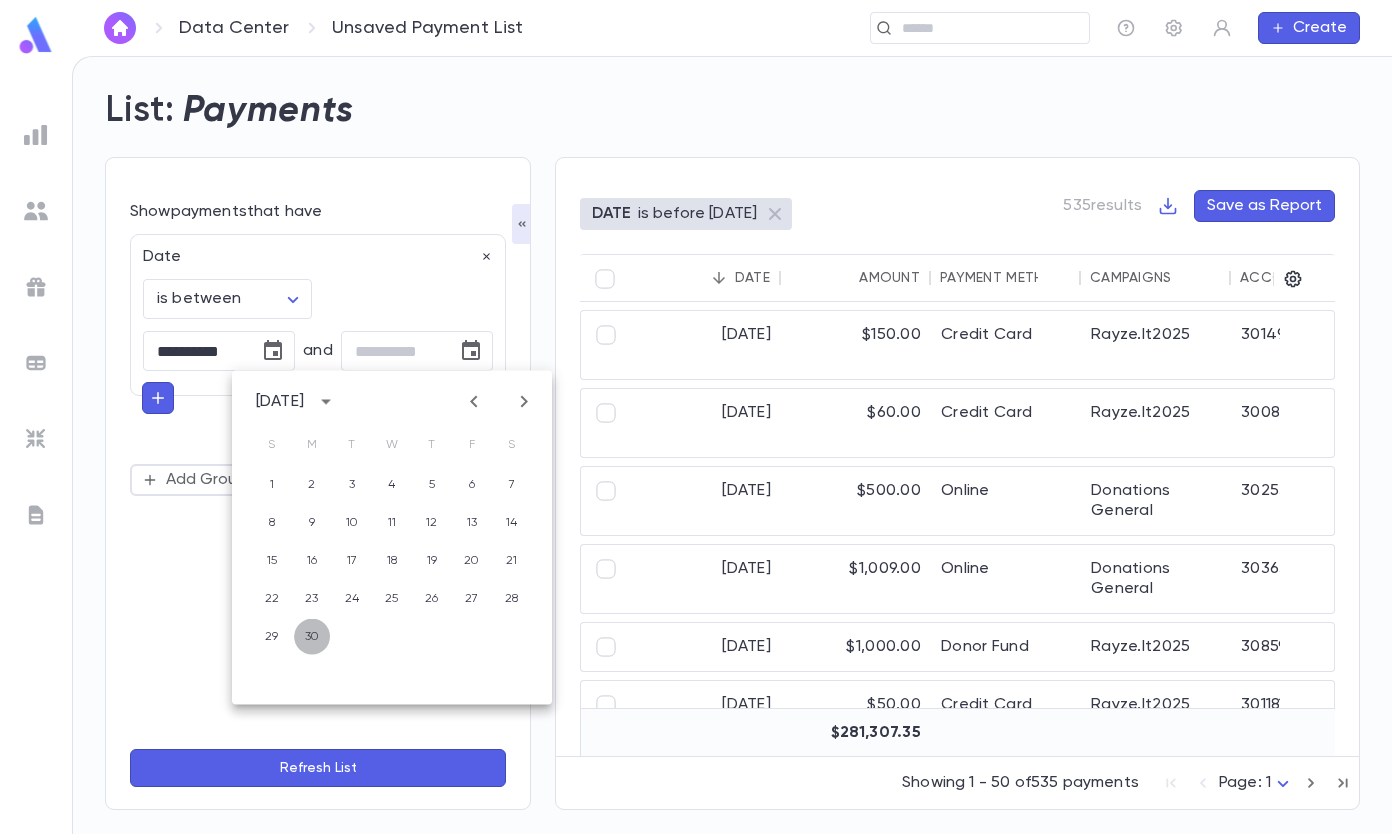 click on "30" at bounding box center [312, 637] 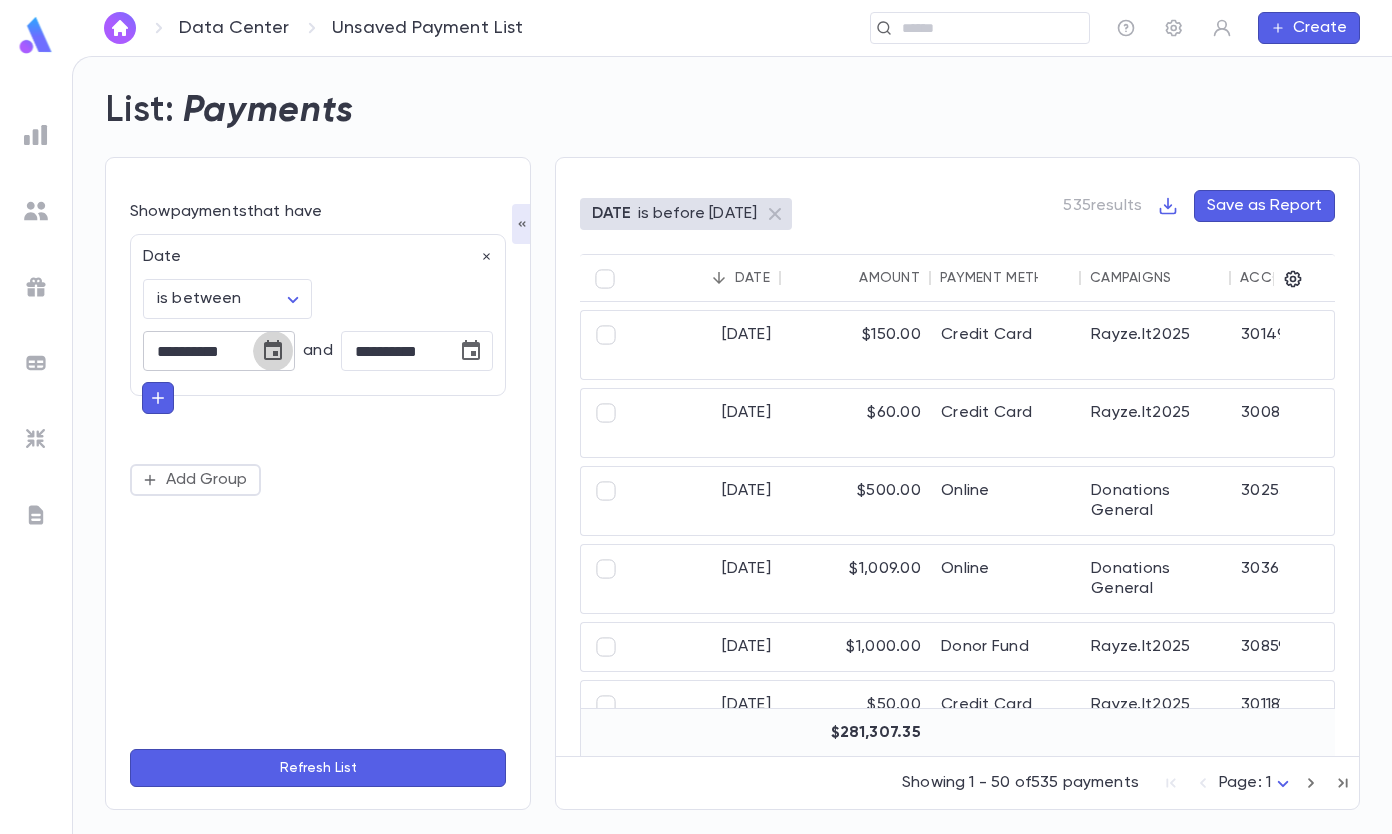 click 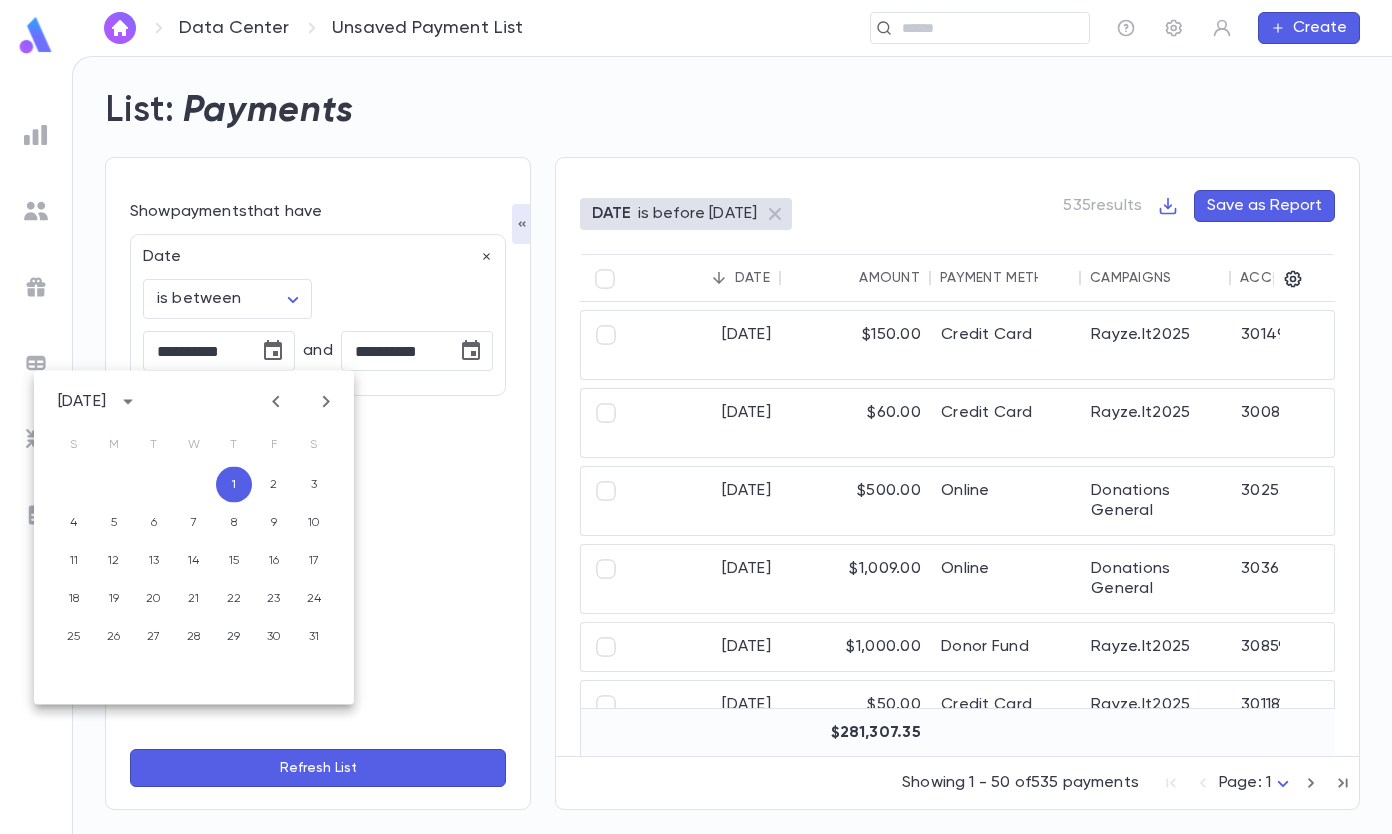 click 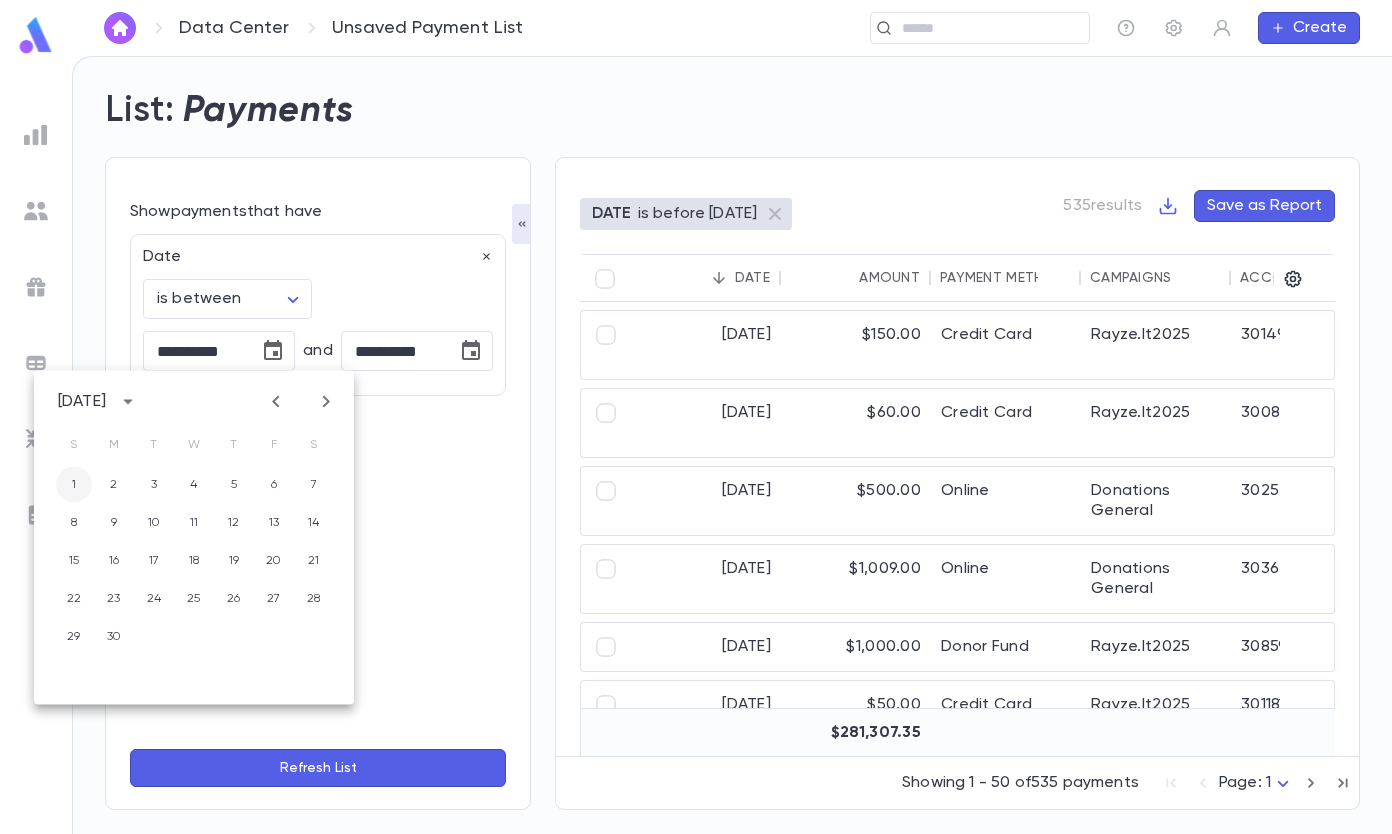 click on "1" at bounding box center [74, 485] 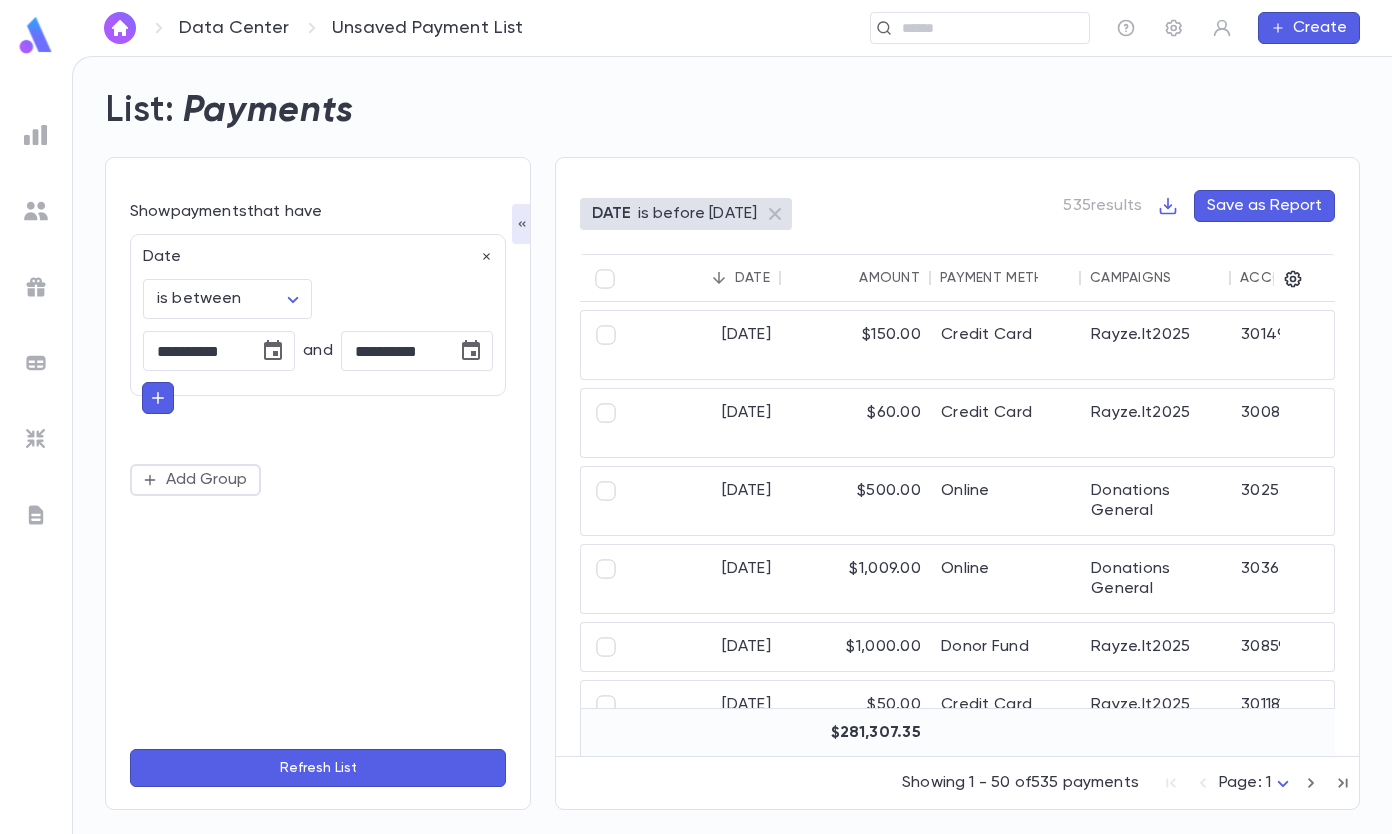 type on "**********" 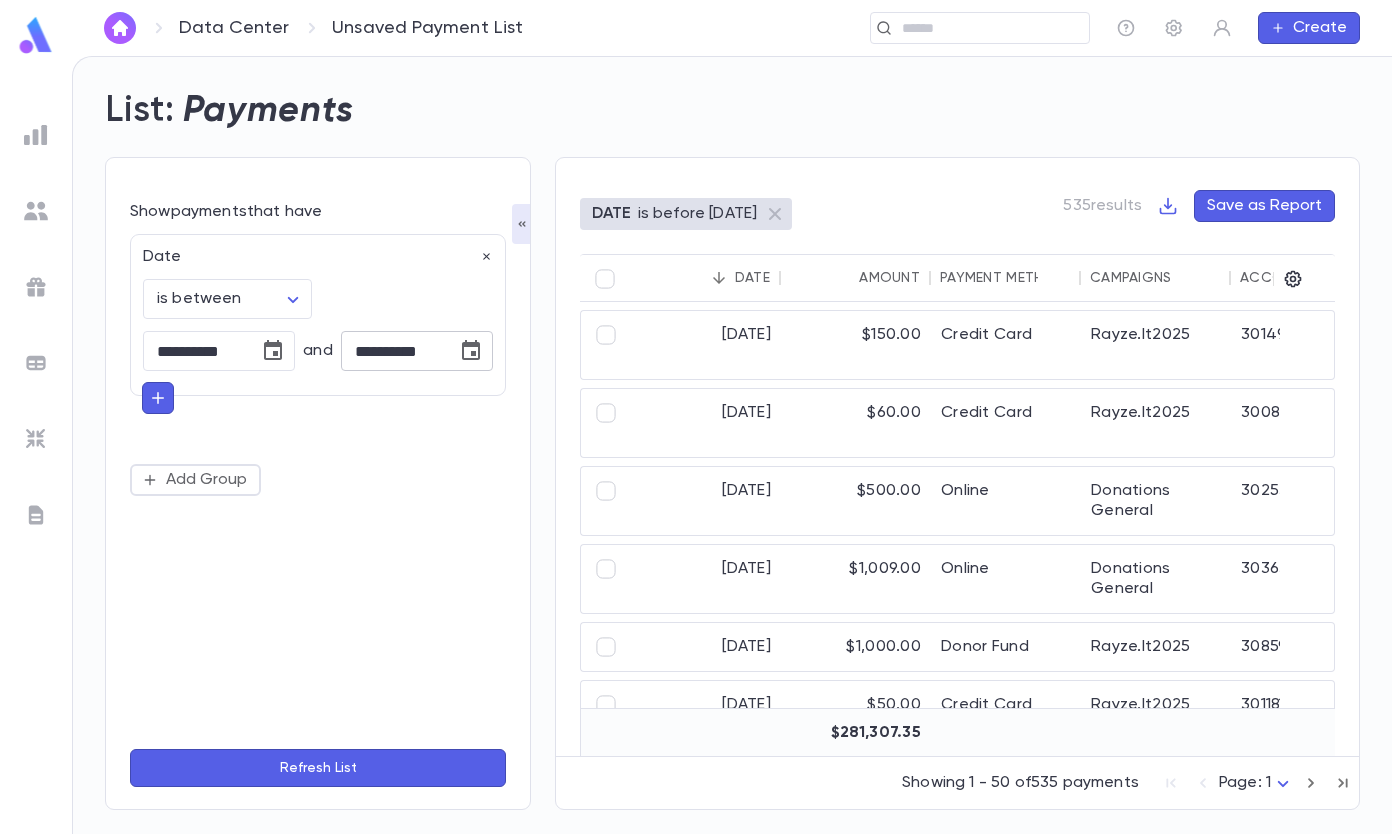 click at bounding box center [471, 351] 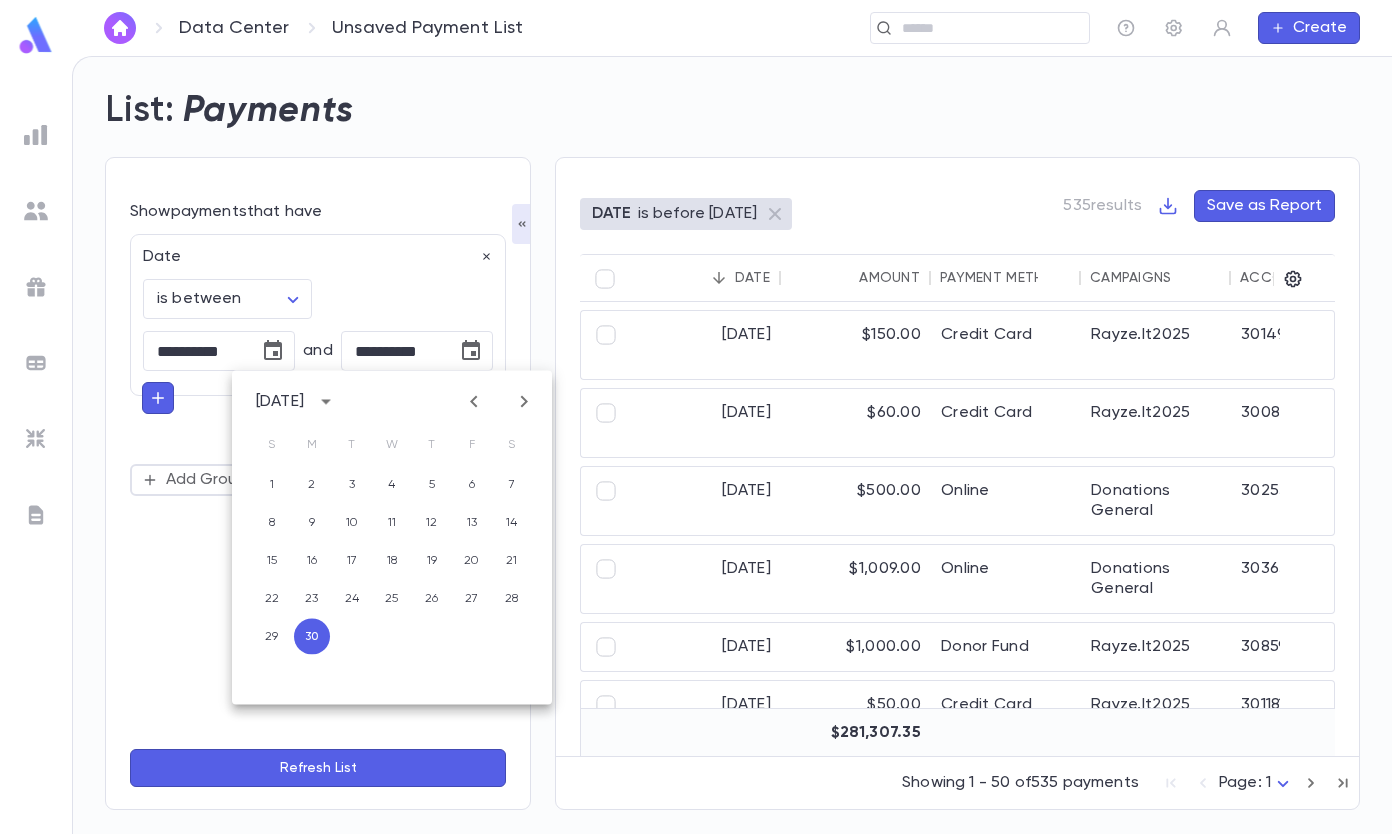 click 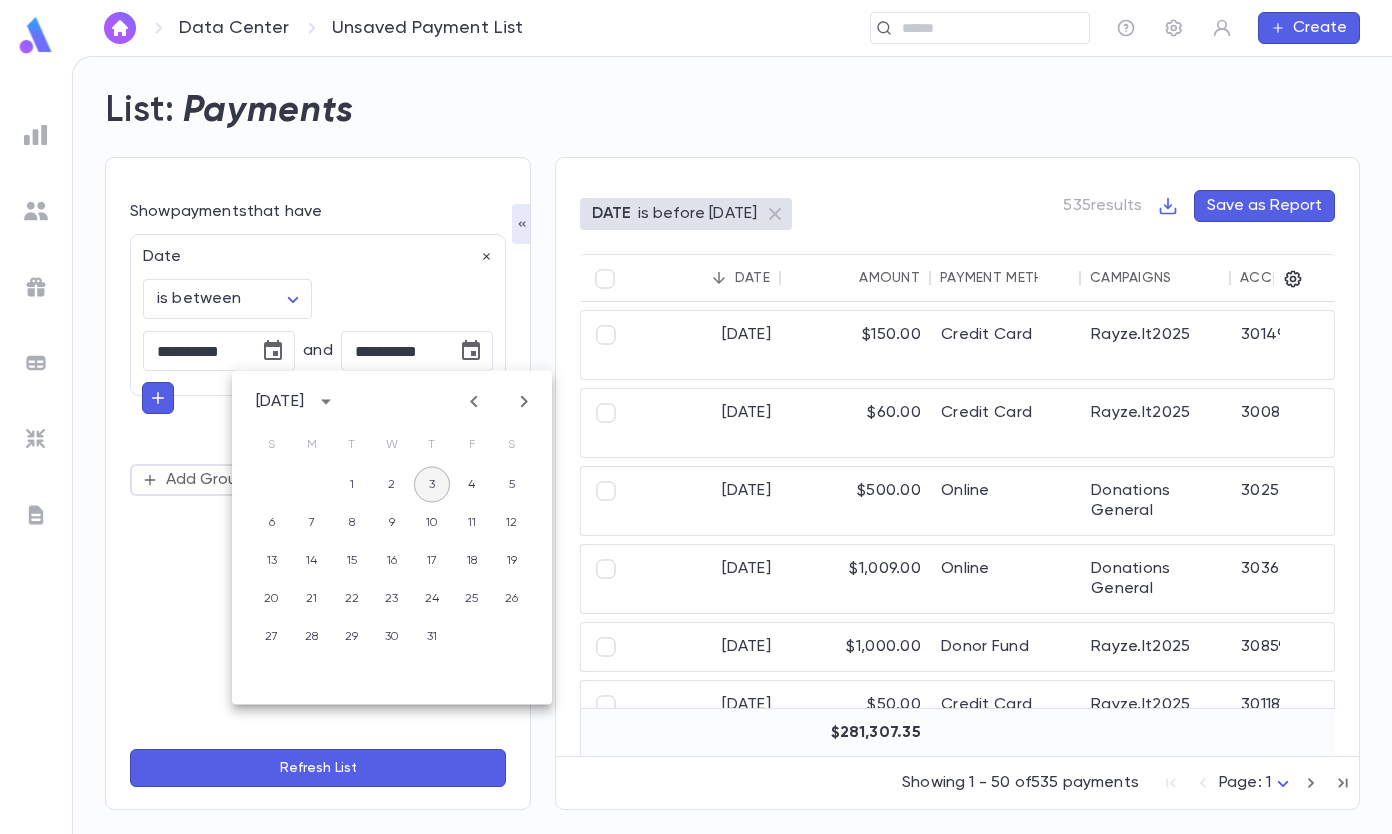 click on "3" at bounding box center (432, 485) 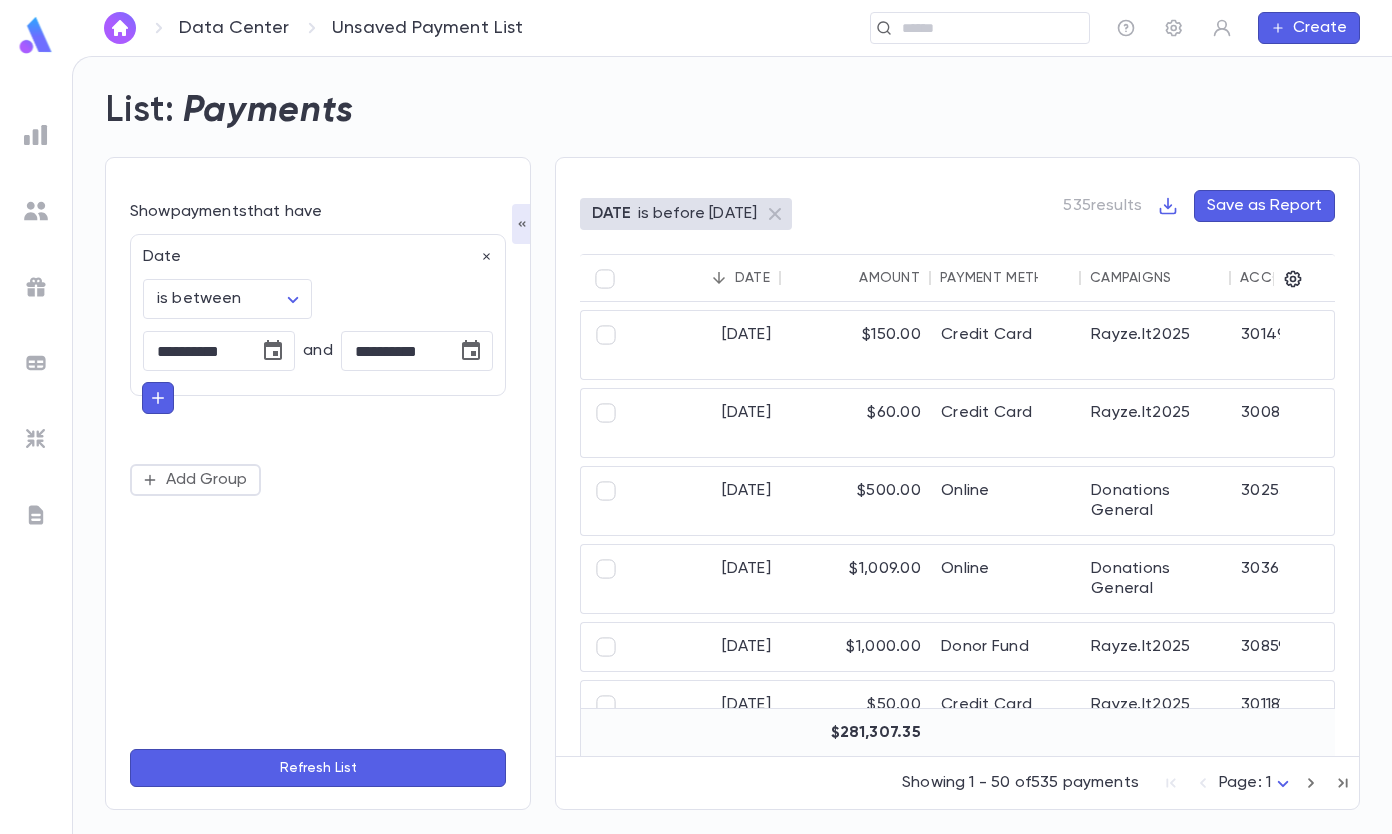 click on "**********" at bounding box center [318, 483] 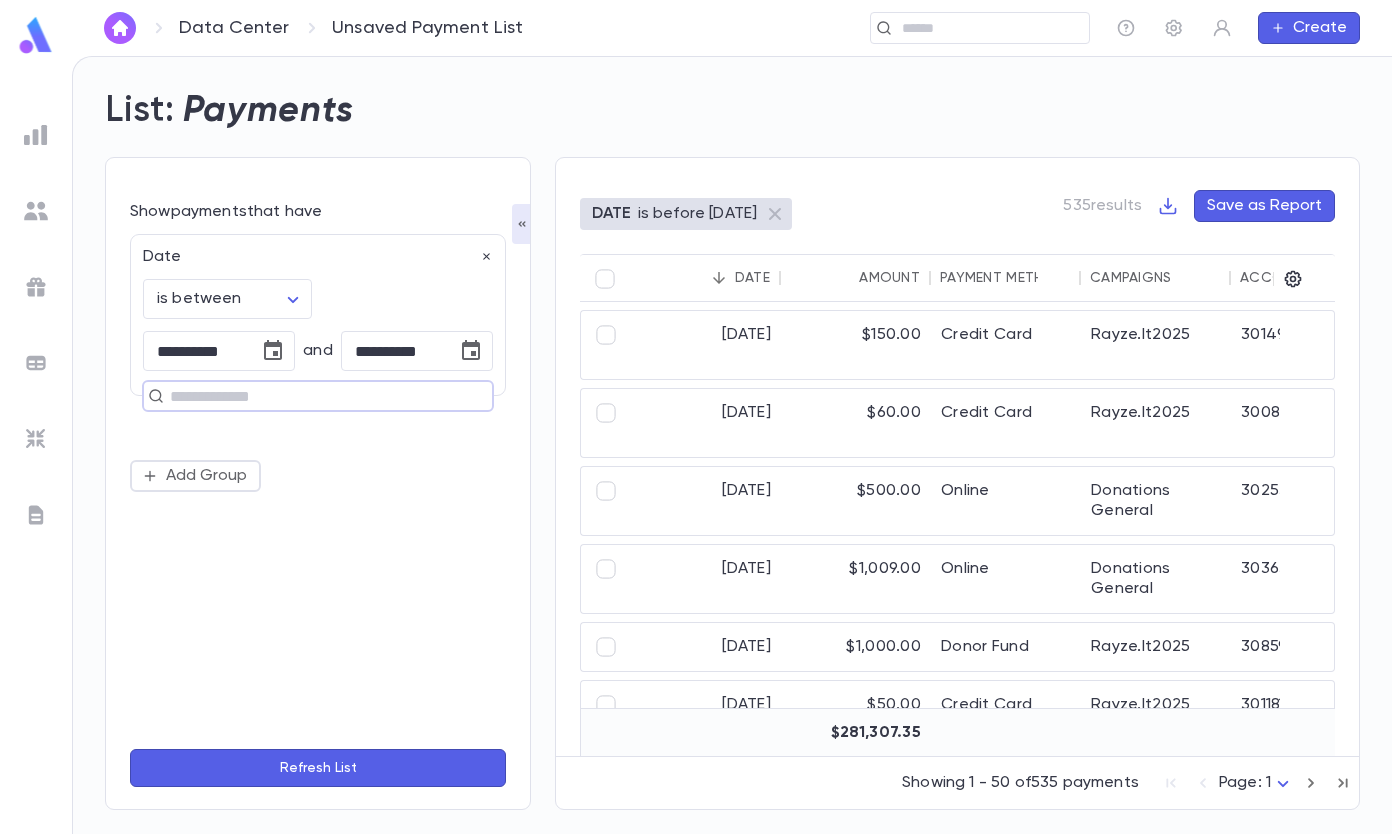 click at bounding box center [309, 396] 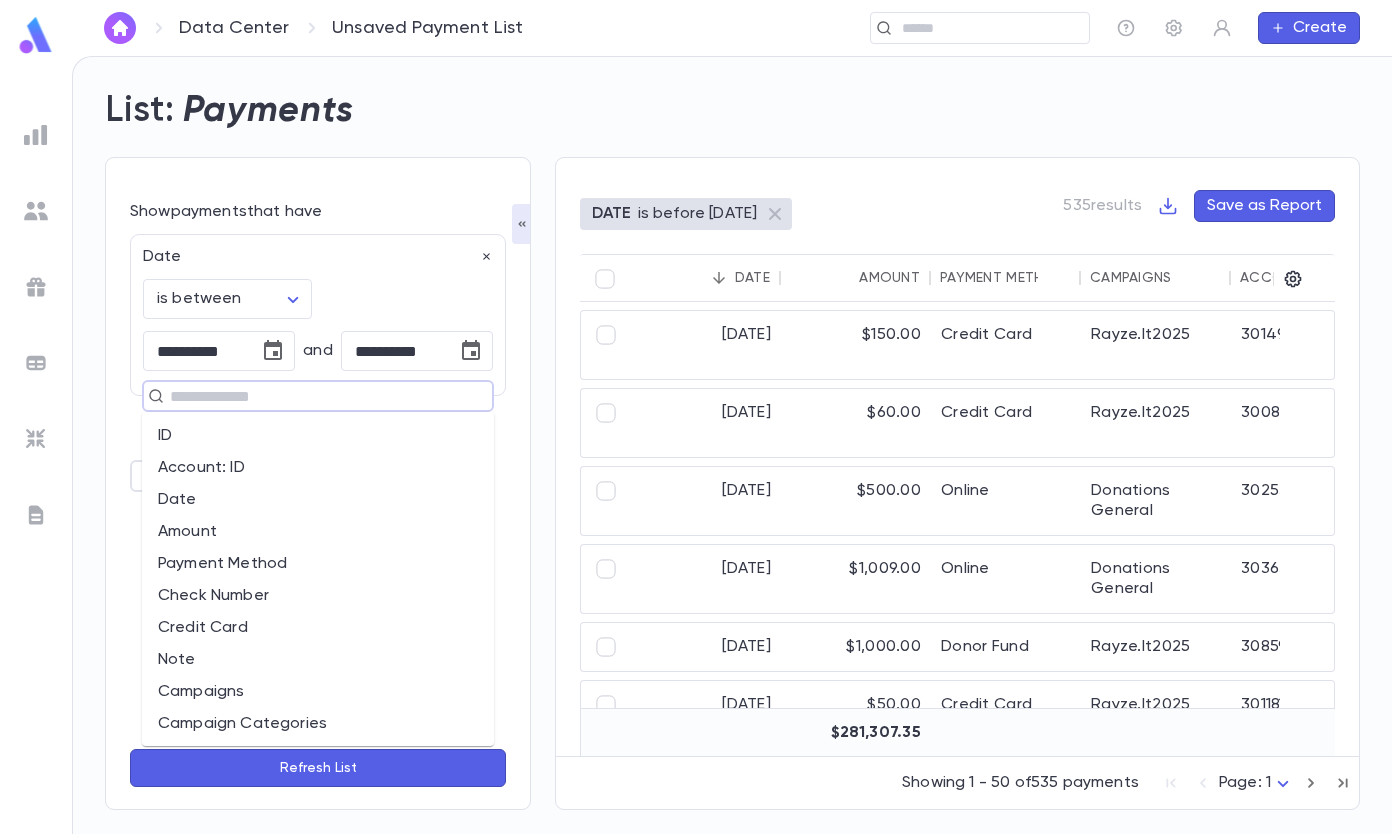 click on "**********" at bounding box center [318, 483] 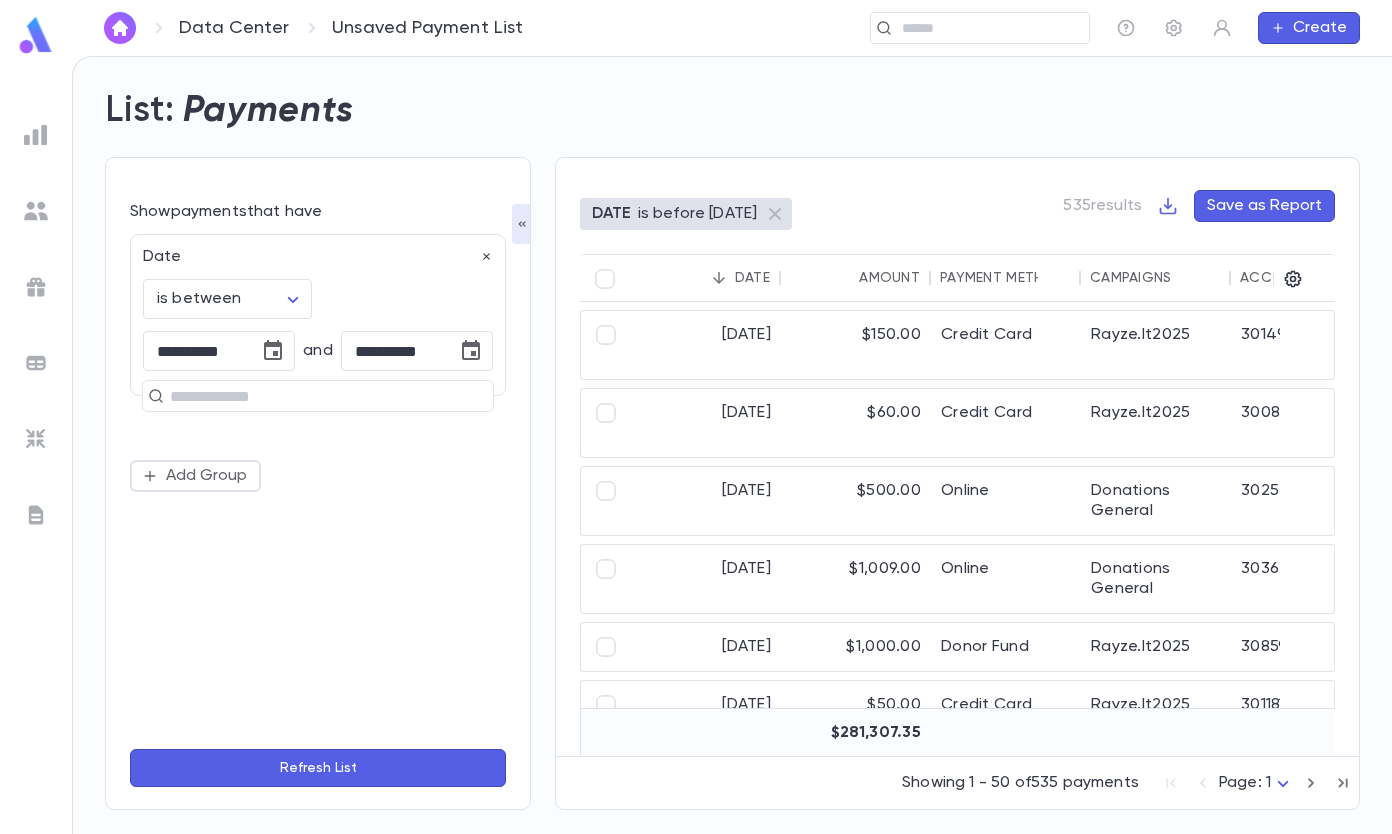 click on "Refresh List" at bounding box center [318, 768] 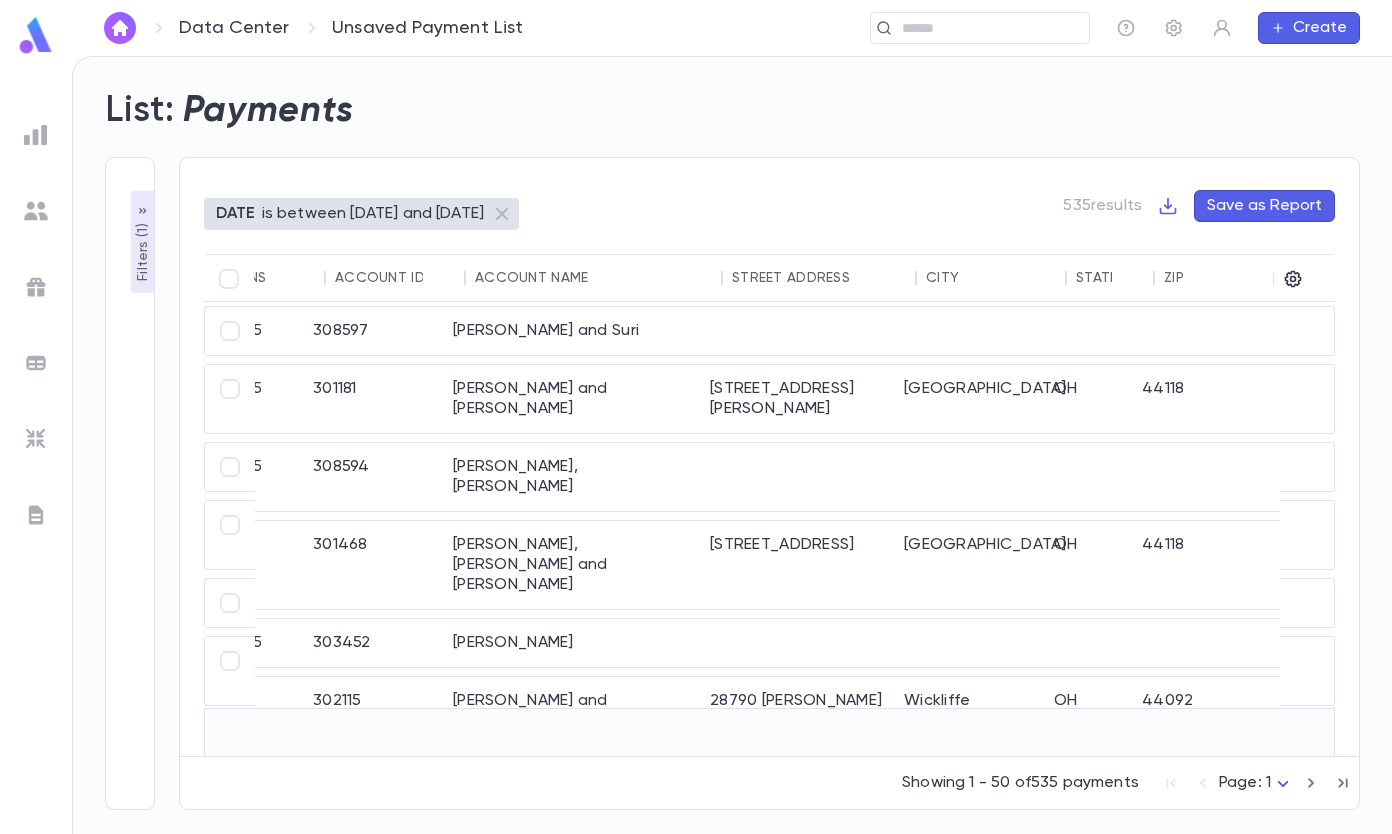 scroll, scrollTop: 300, scrollLeft: 0, axis: vertical 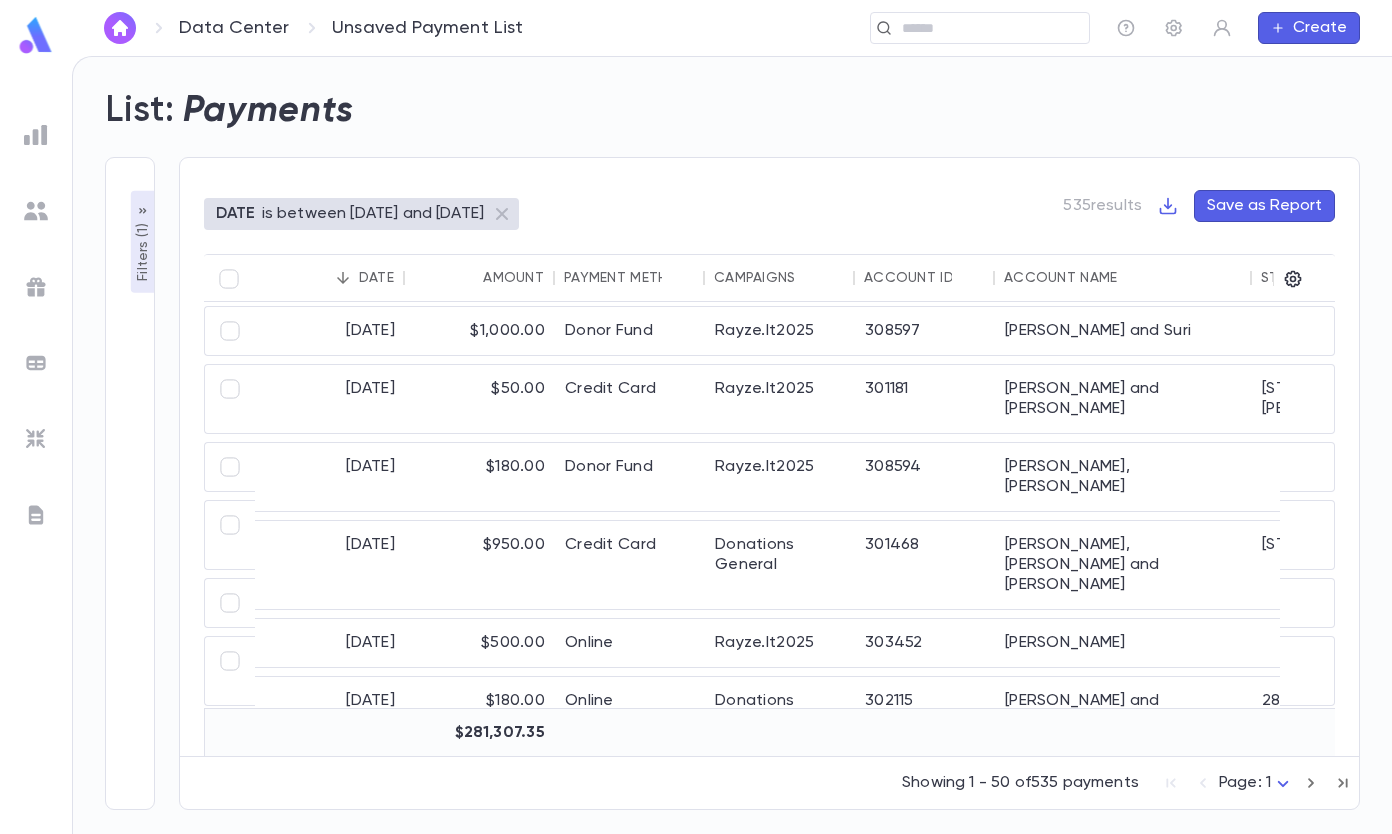 click on "Filters ( 1 )" at bounding box center [143, 250] 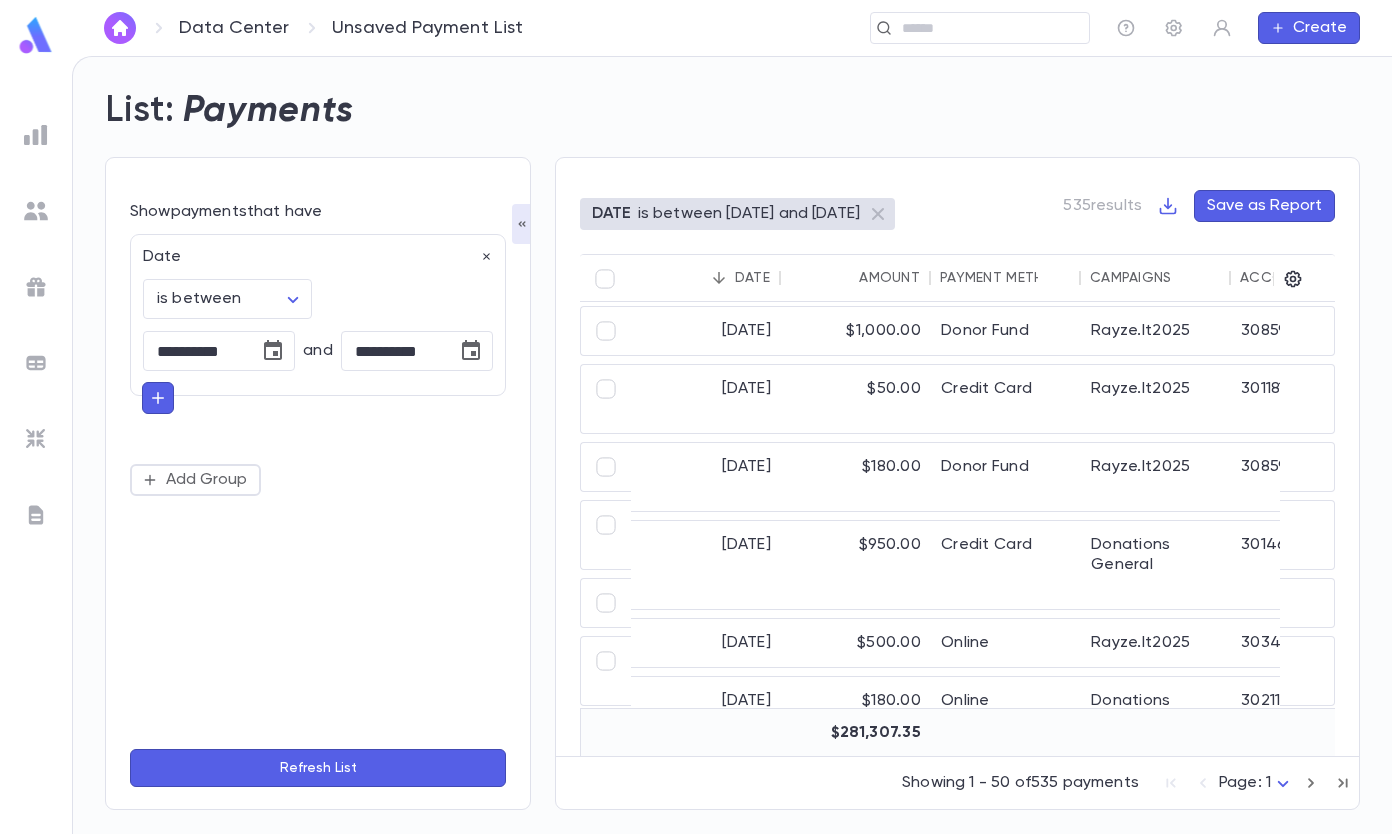 click 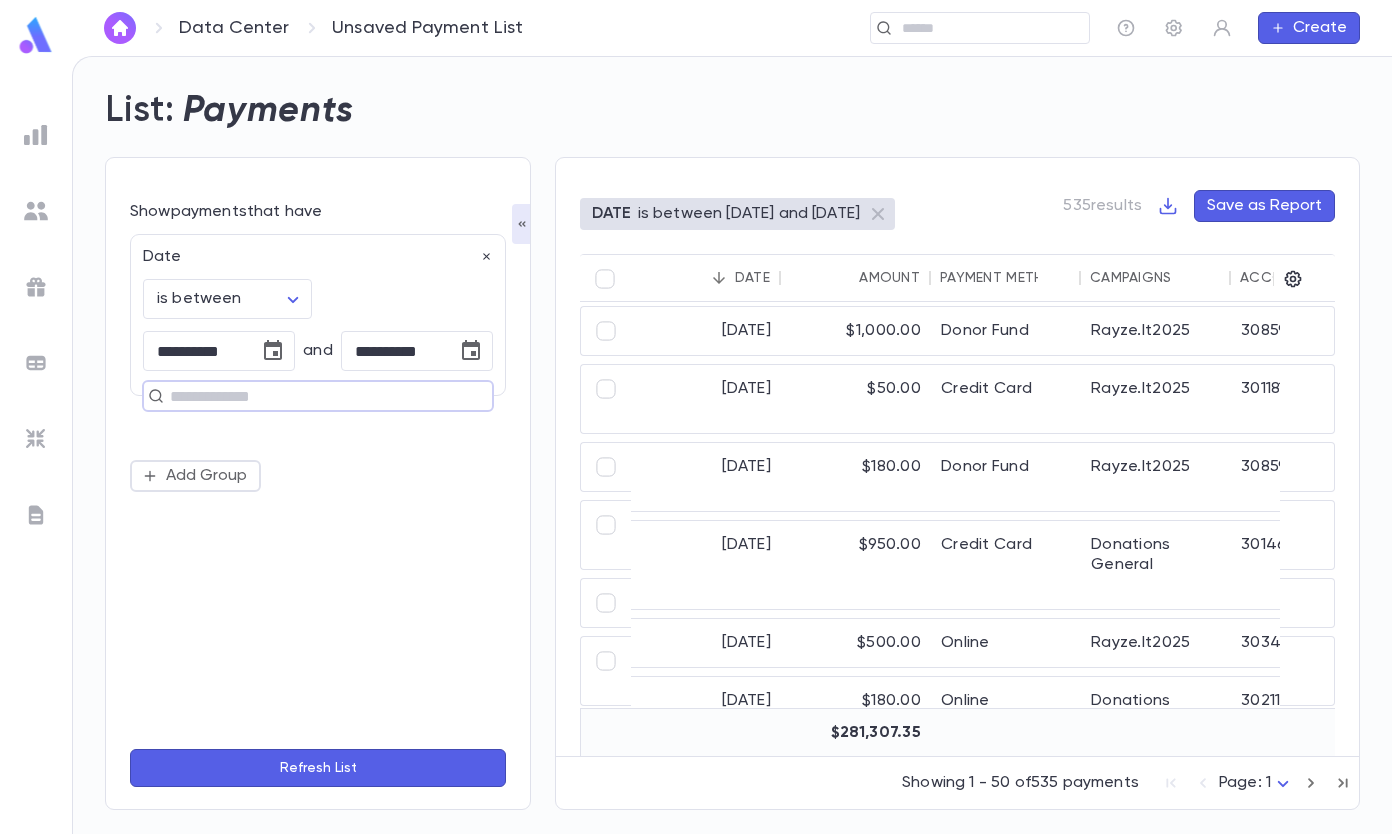 click at bounding box center [309, 396] 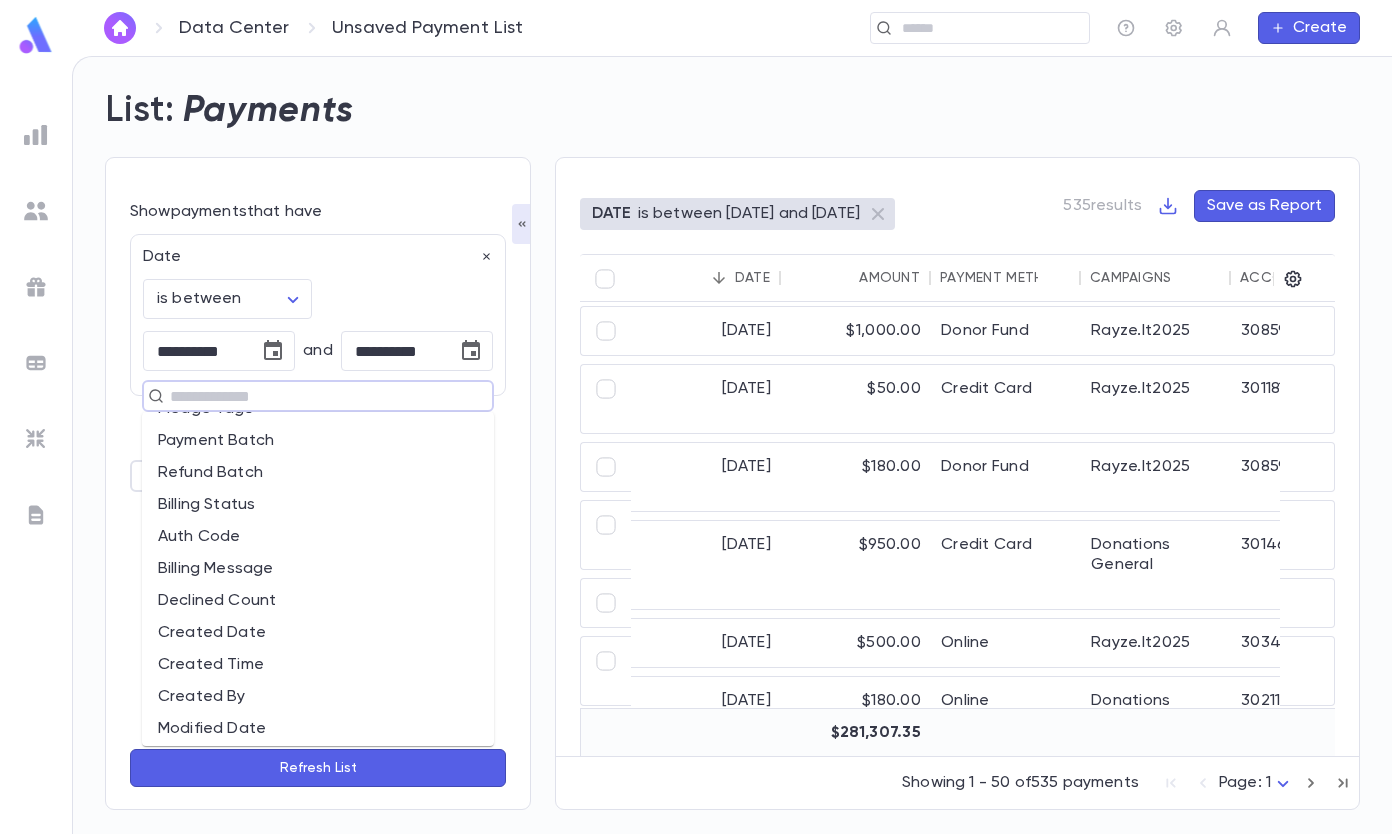 scroll, scrollTop: 400, scrollLeft: 0, axis: vertical 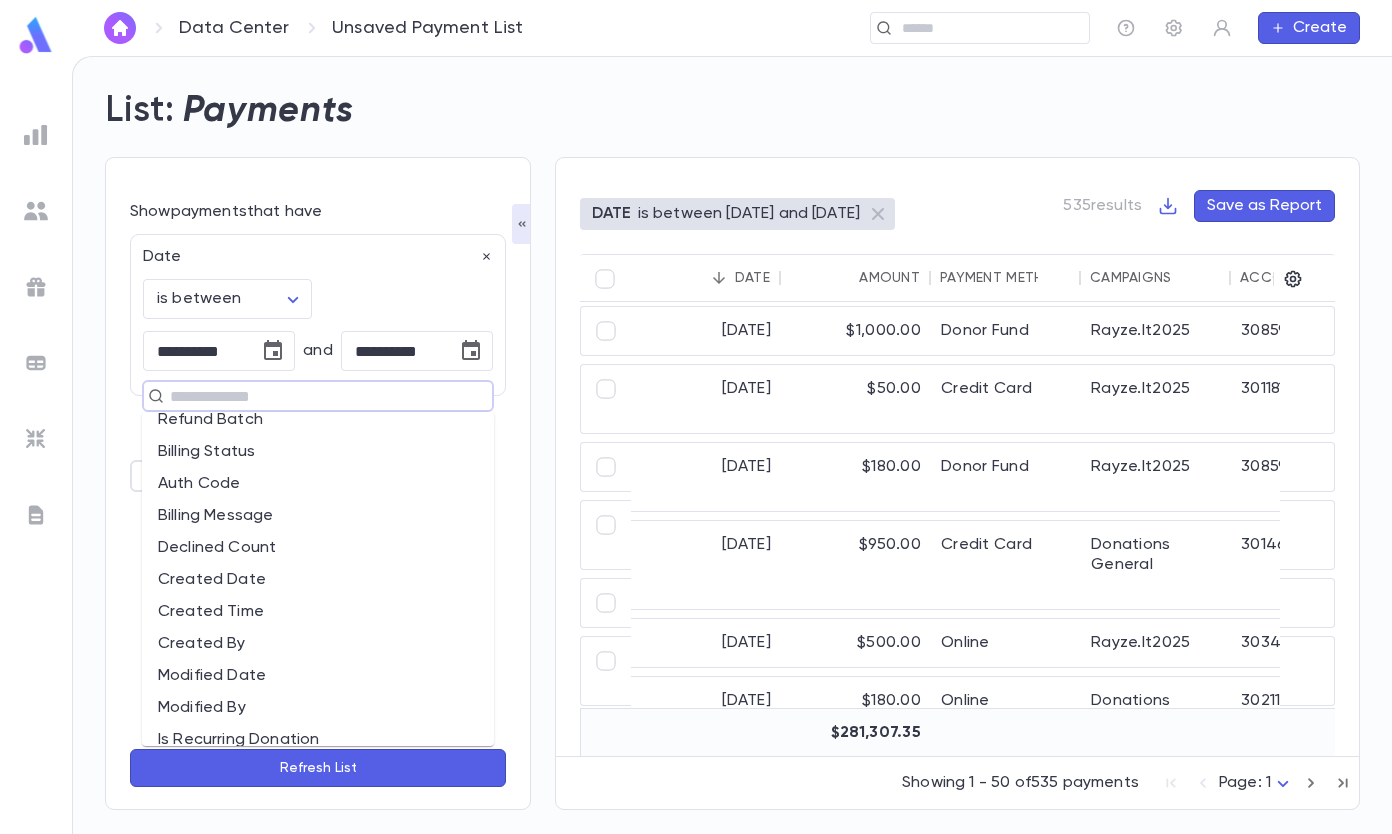click on "**********" at bounding box center [318, 483] 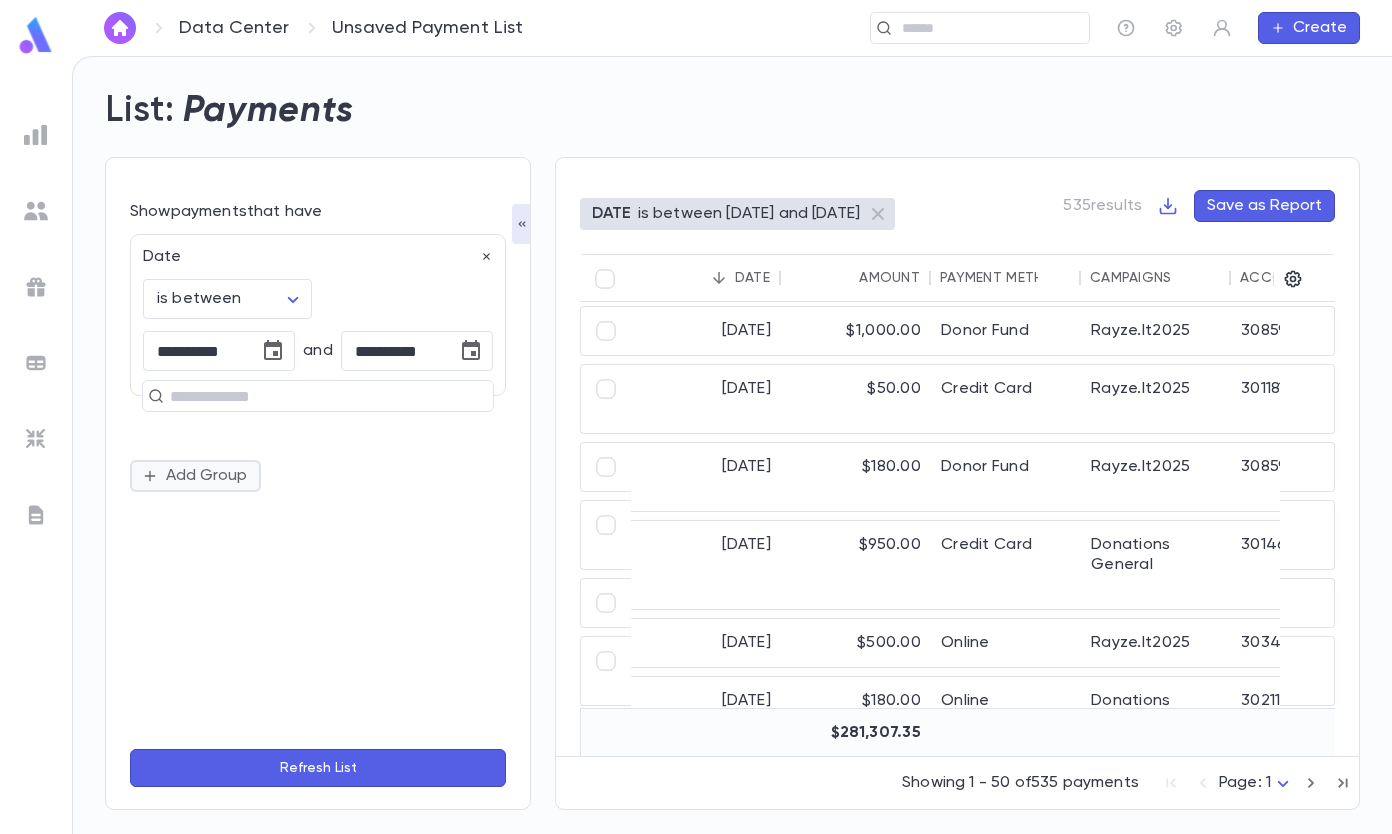 click on "Add Group" at bounding box center [195, 476] 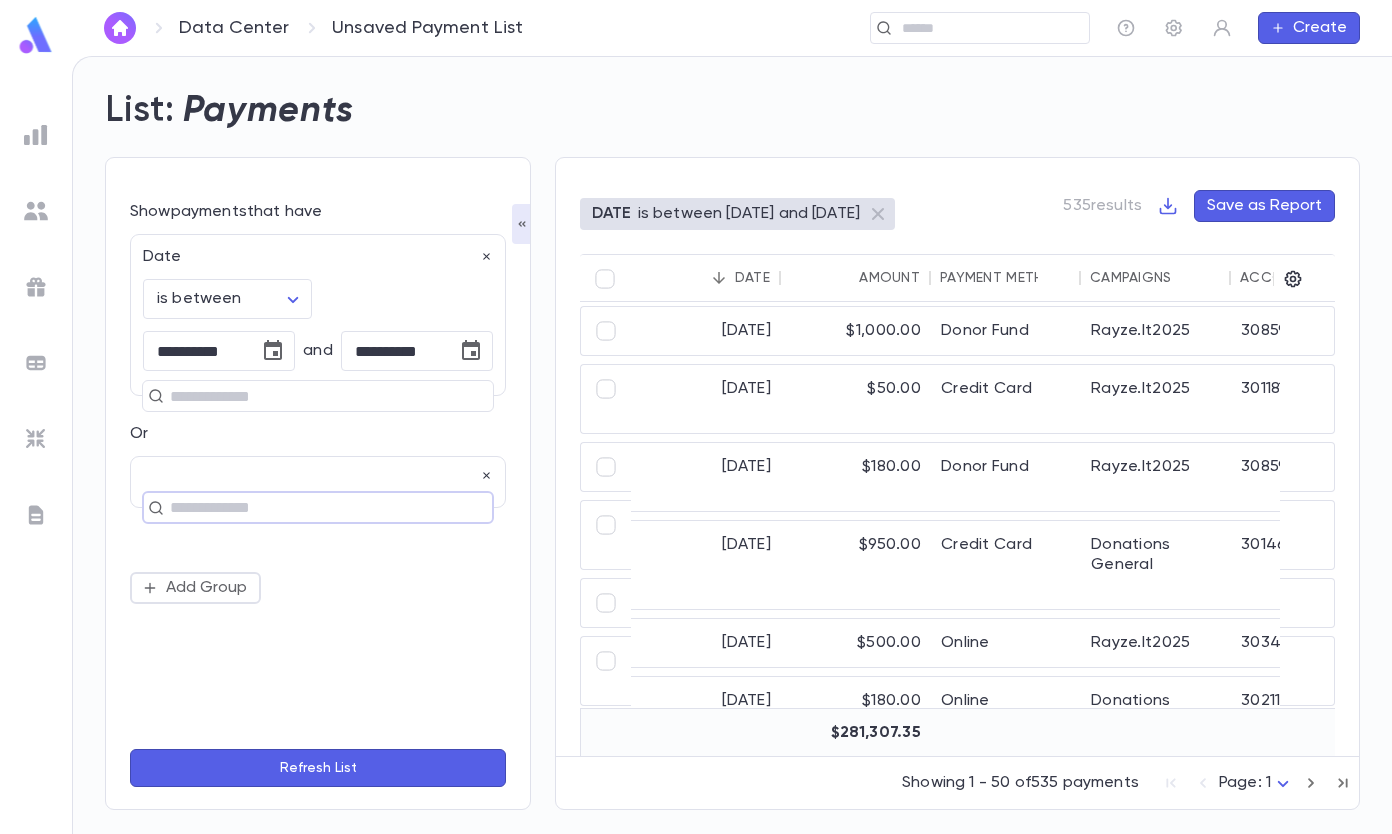 click at bounding box center [309, 508] 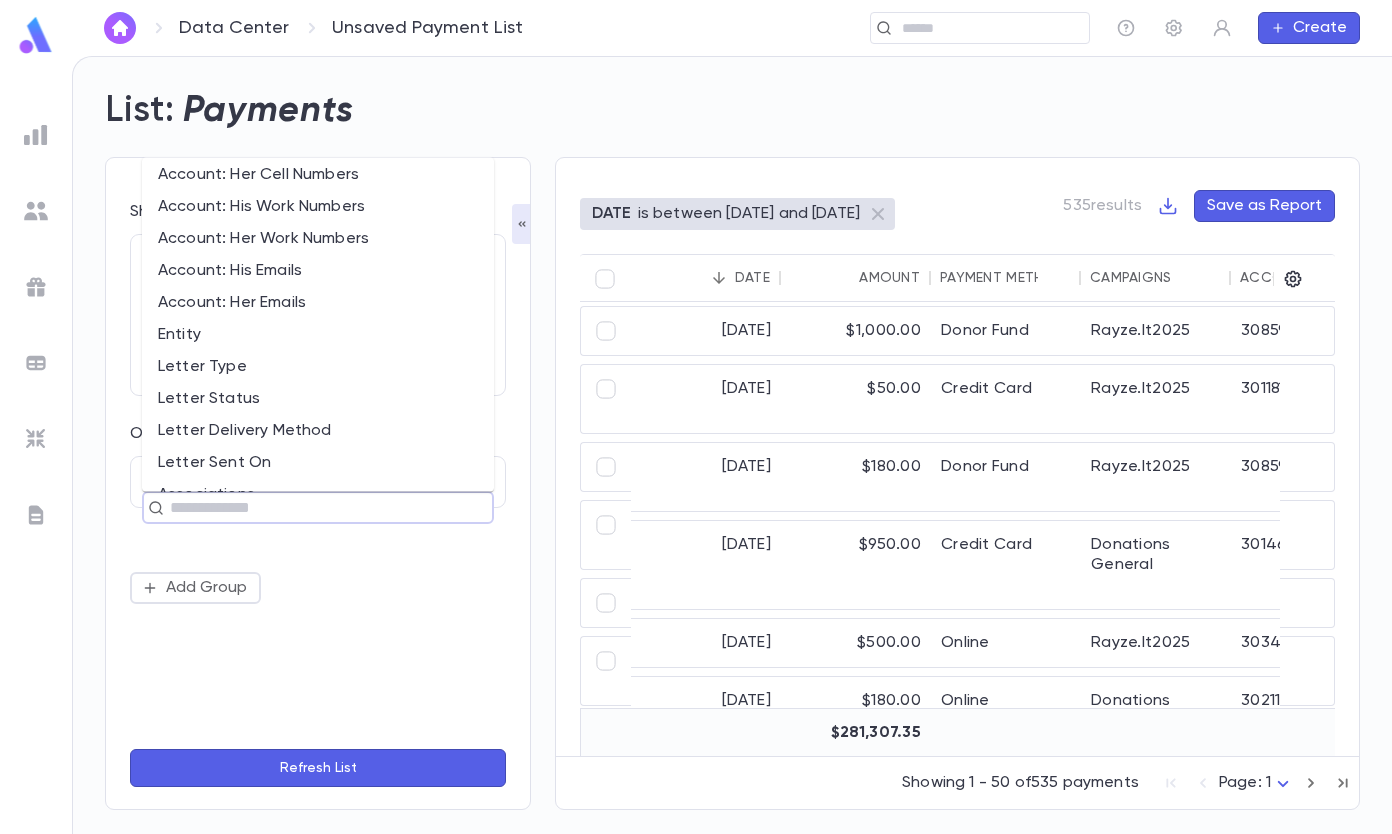 scroll, scrollTop: 1122, scrollLeft: 0, axis: vertical 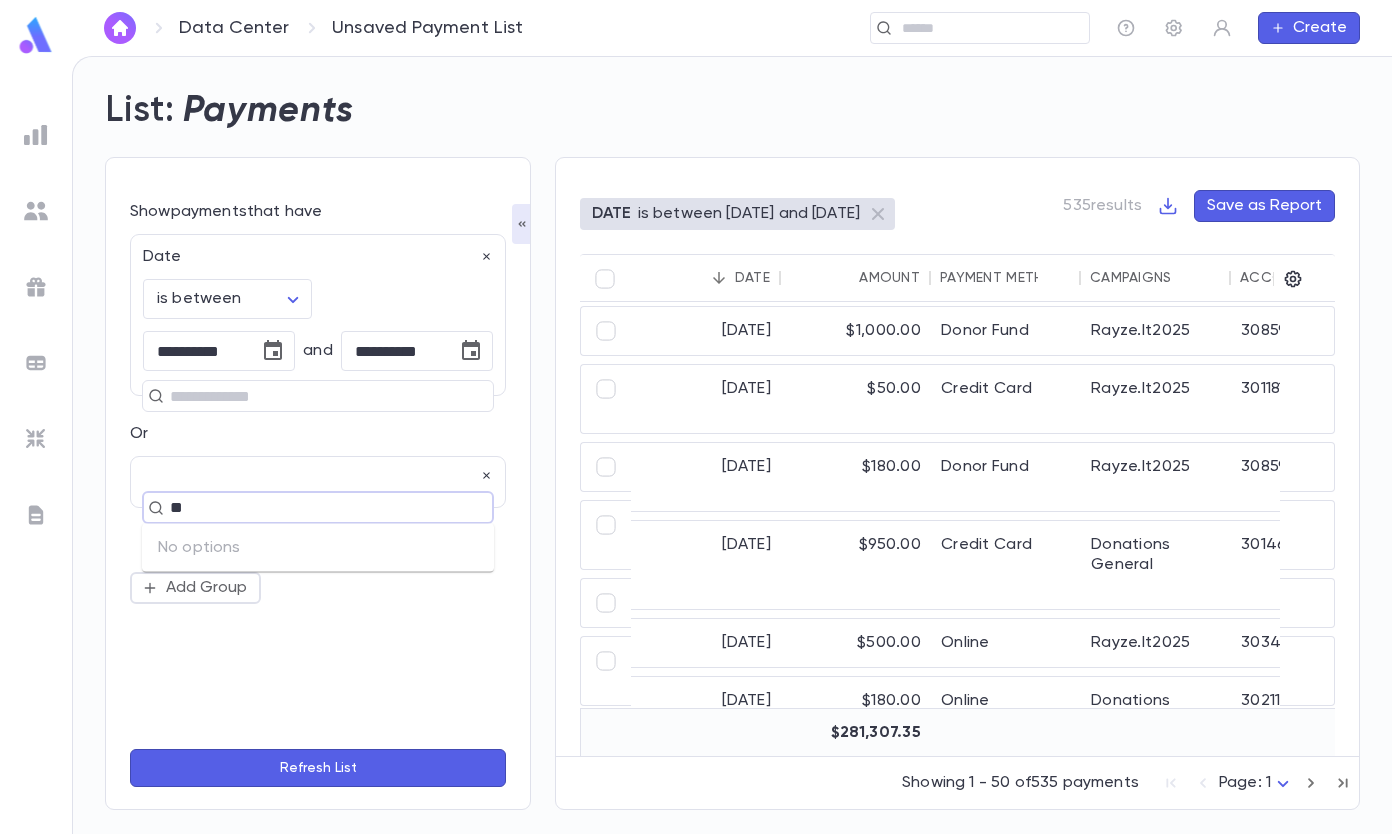 type on "*" 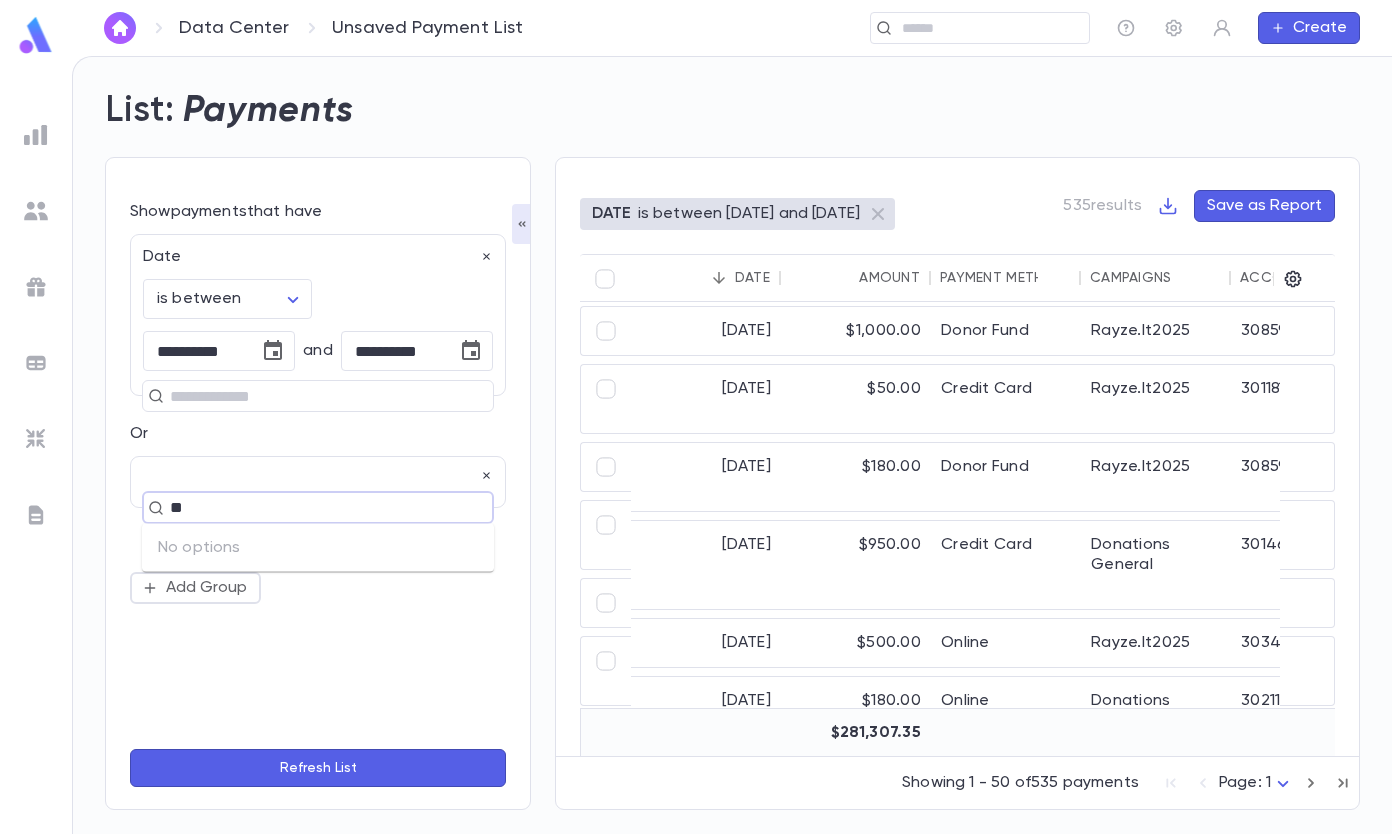 type 